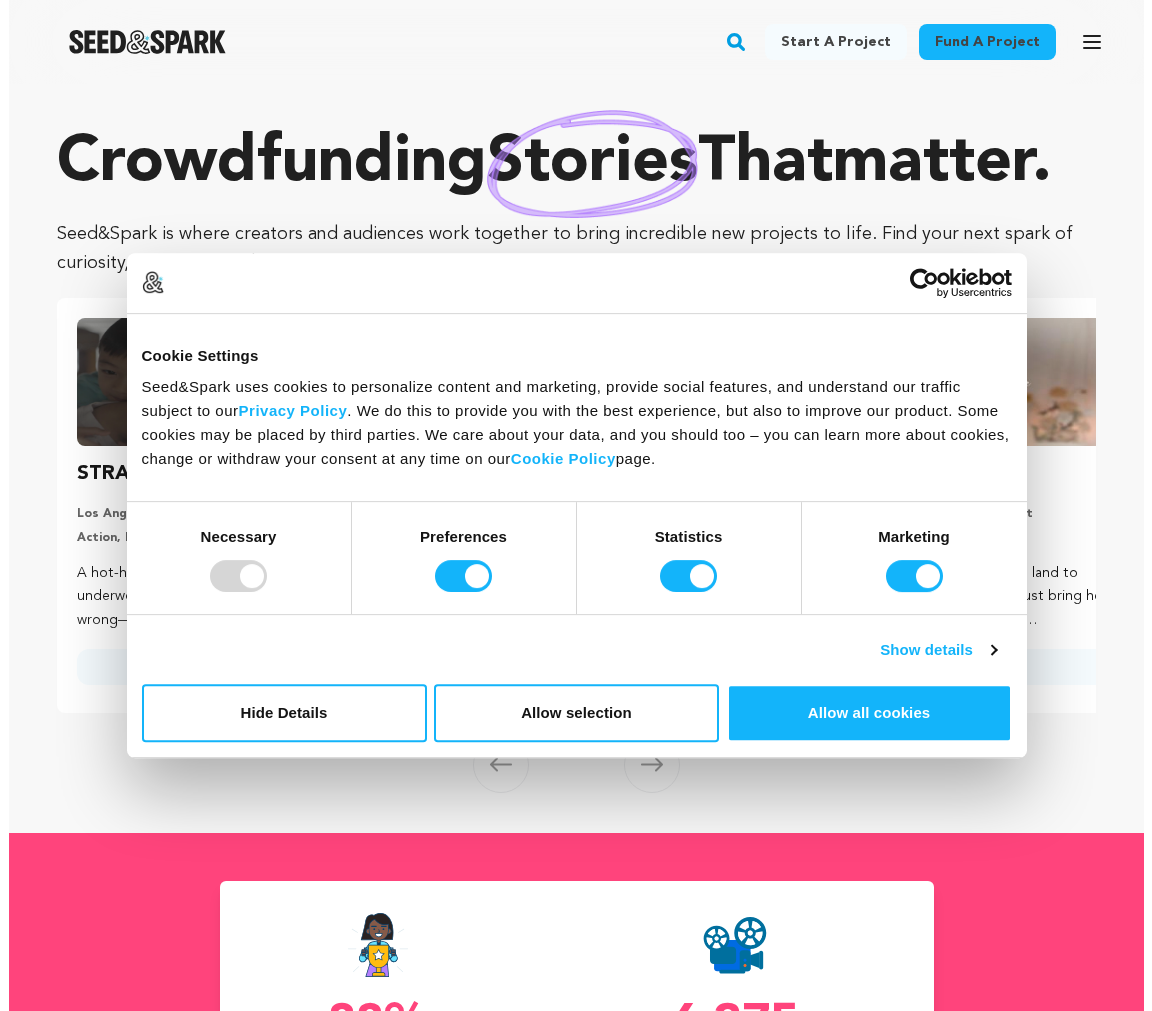 scroll, scrollTop: 0, scrollLeft: 0, axis: both 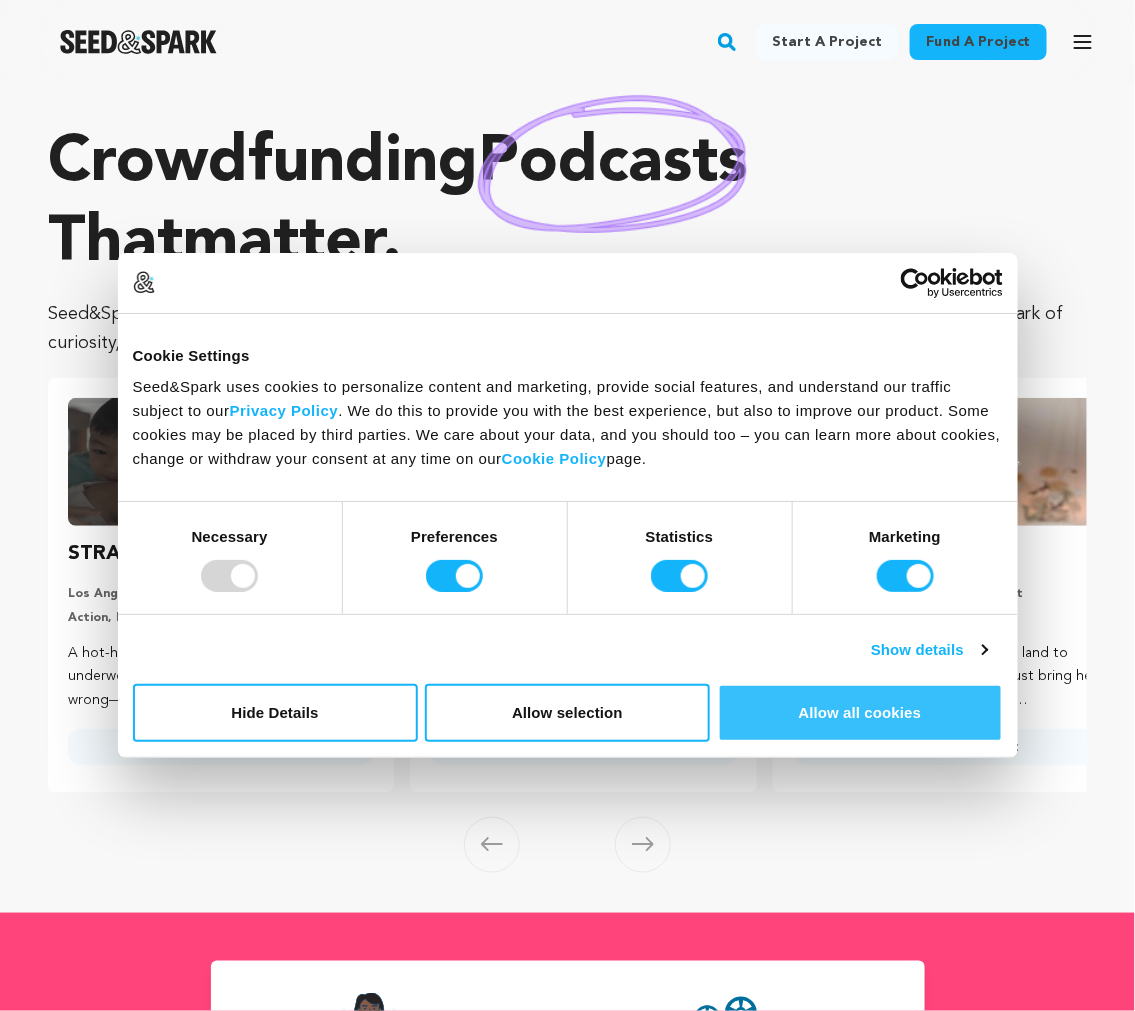 click on "Allow all cookies" at bounding box center (860, 713) 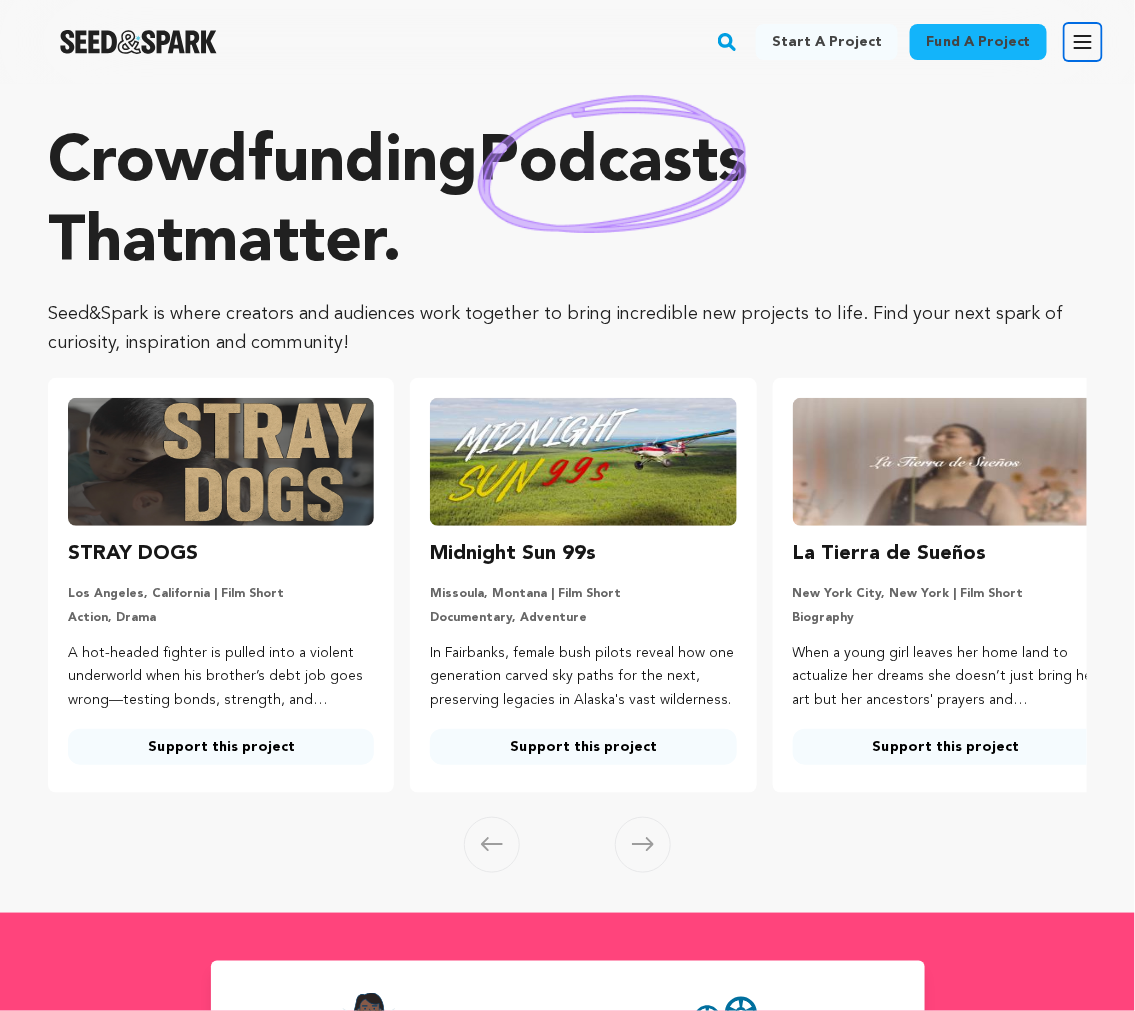 click on "Open main menu" at bounding box center (1083, 42) 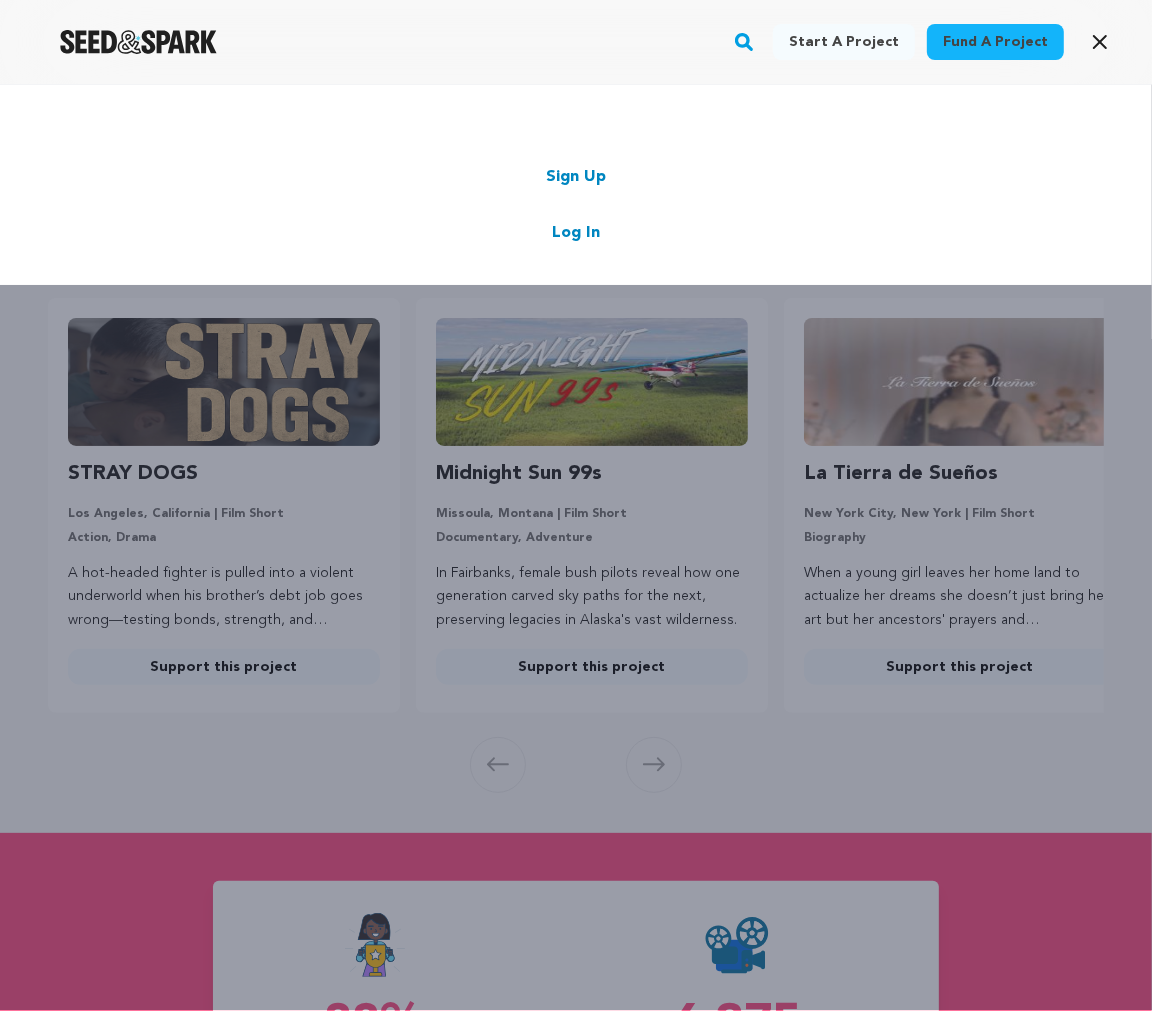 click on "Sign Up" at bounding box center [576, 177] 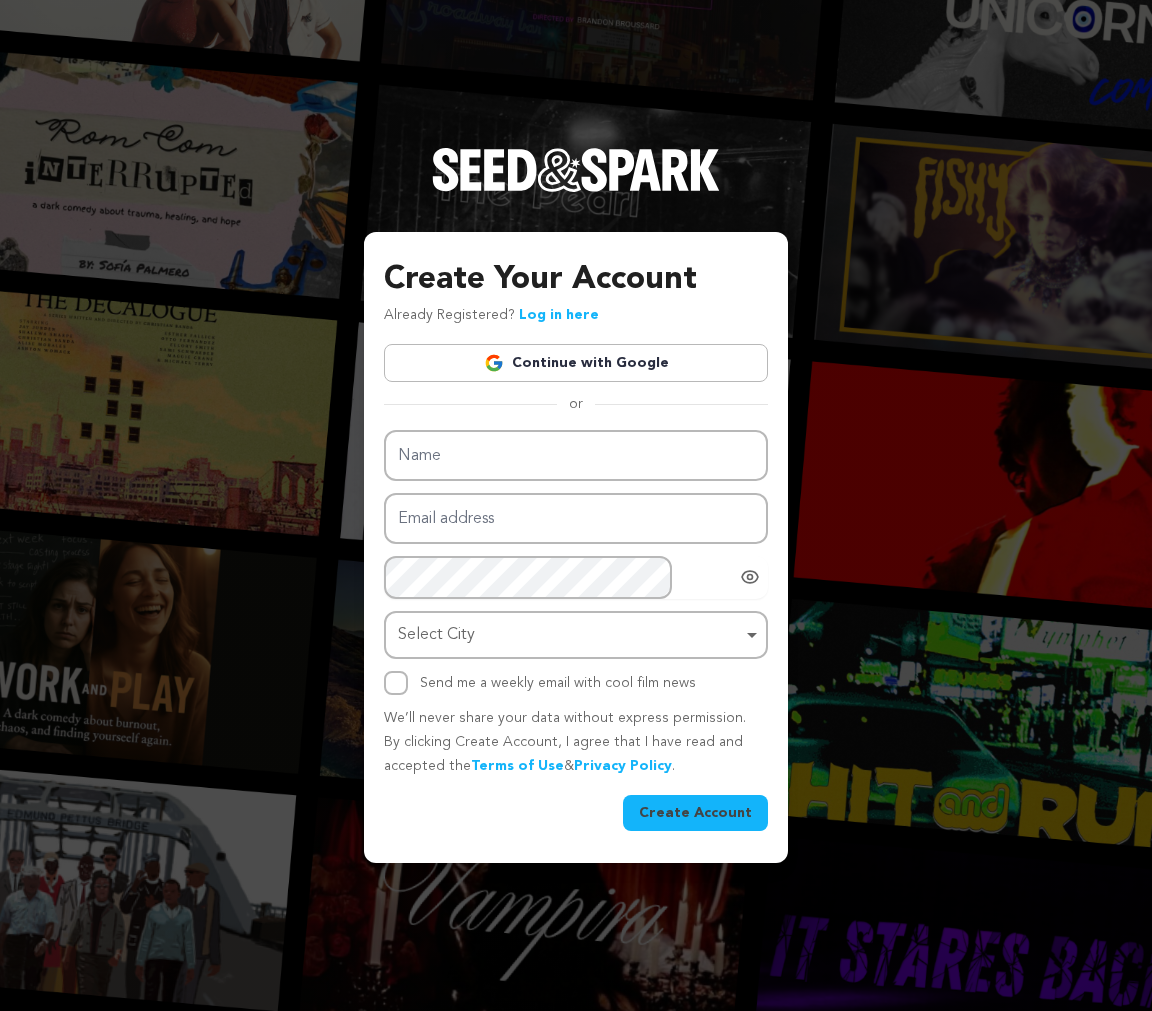 scroll, scrollTop: 0, scrollLeft: 0, axis: both 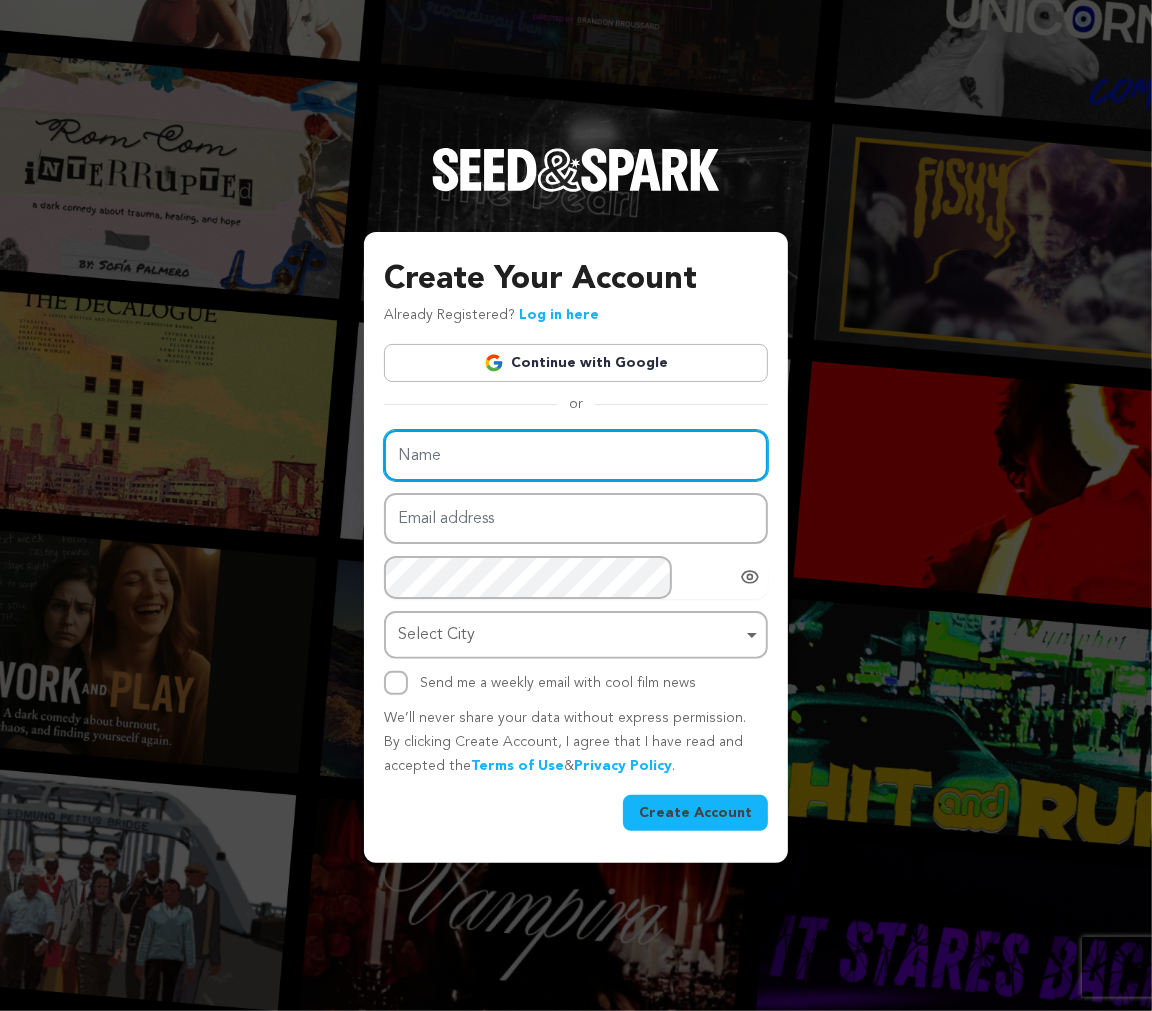 click on "Name" at bounding box center [576, 455] 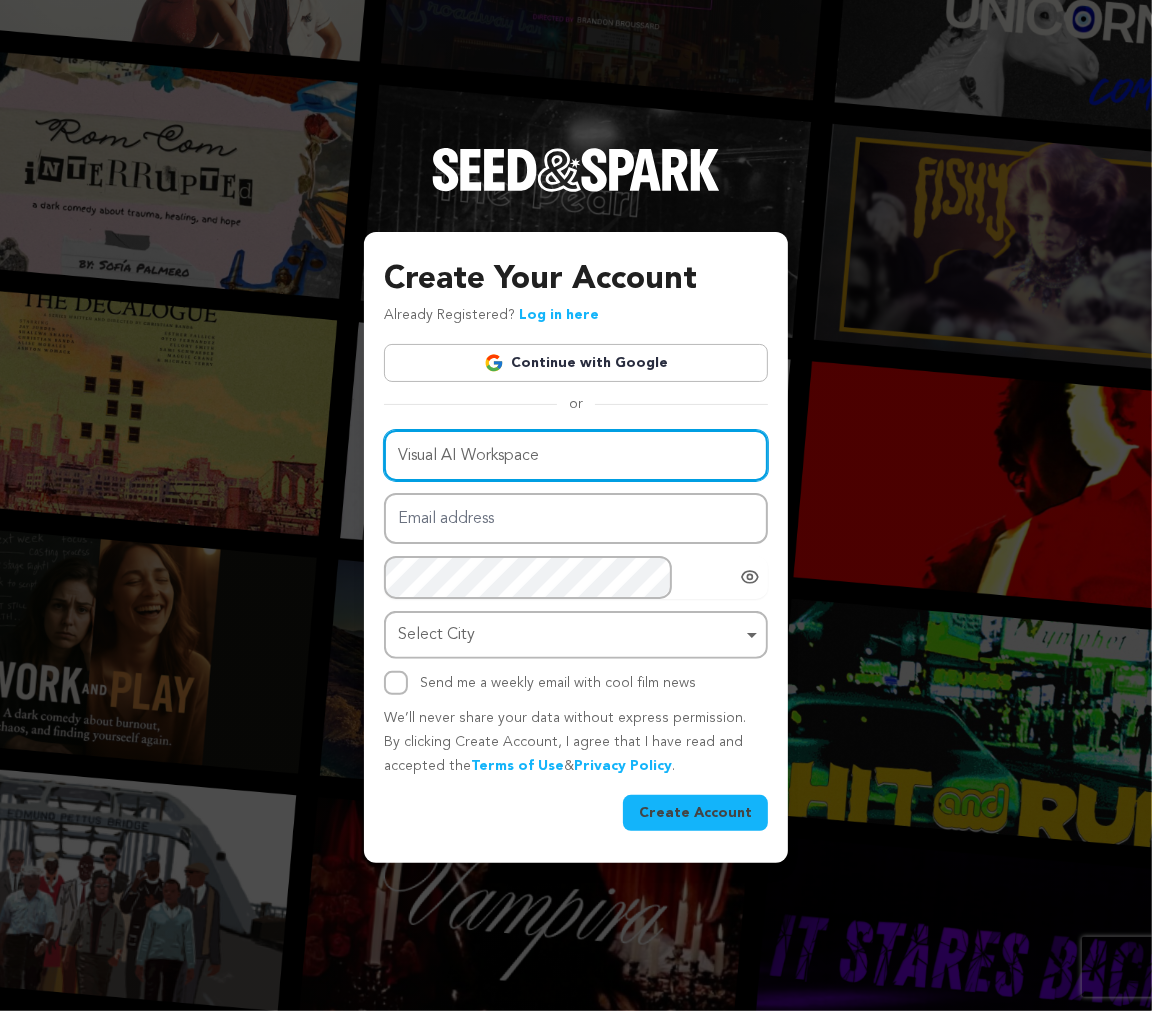 type on "Visual AI Workspace" 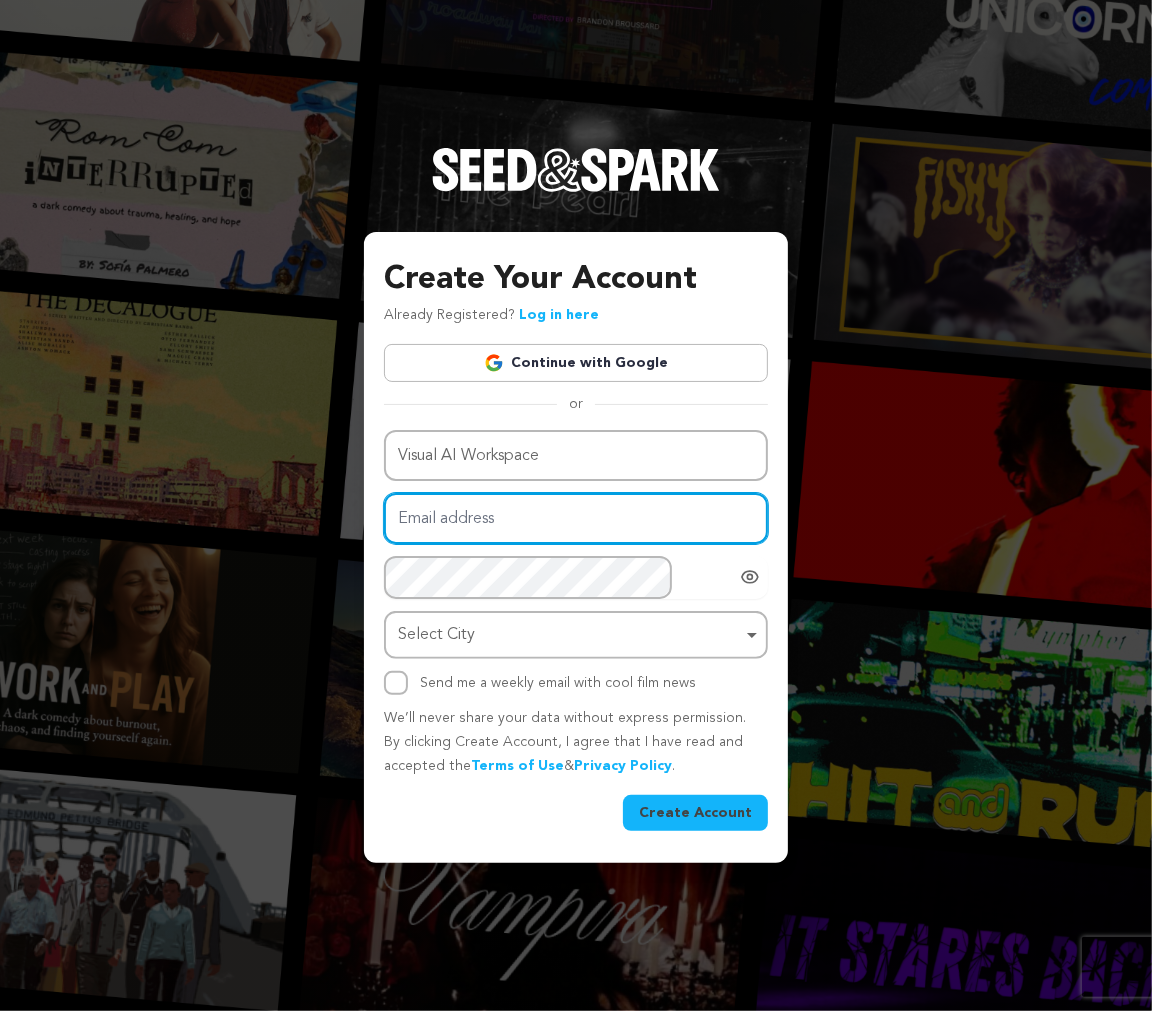click on "Email address" at bounding box center (576, 518) 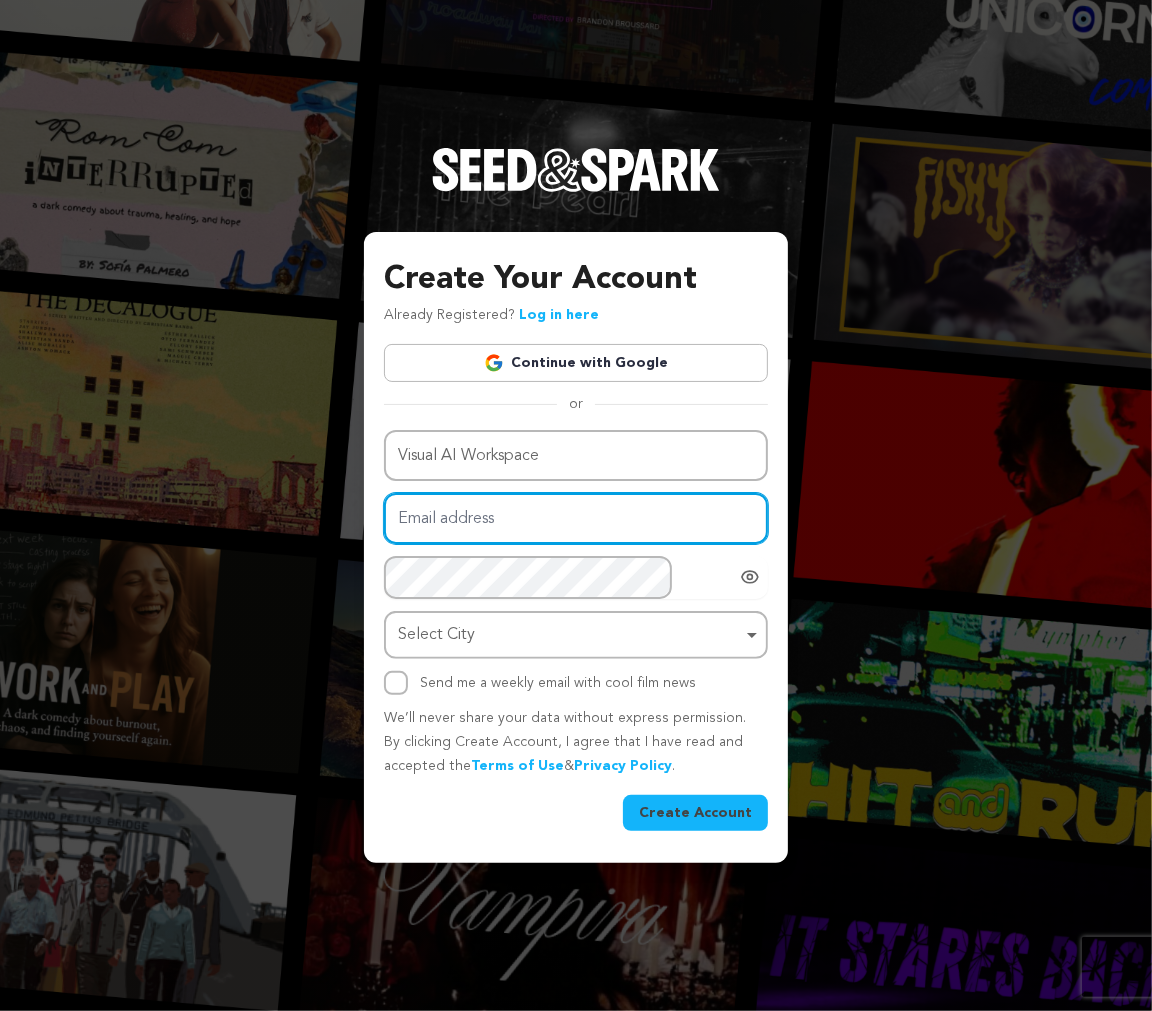 paste on "hotep69665@misehub.com" 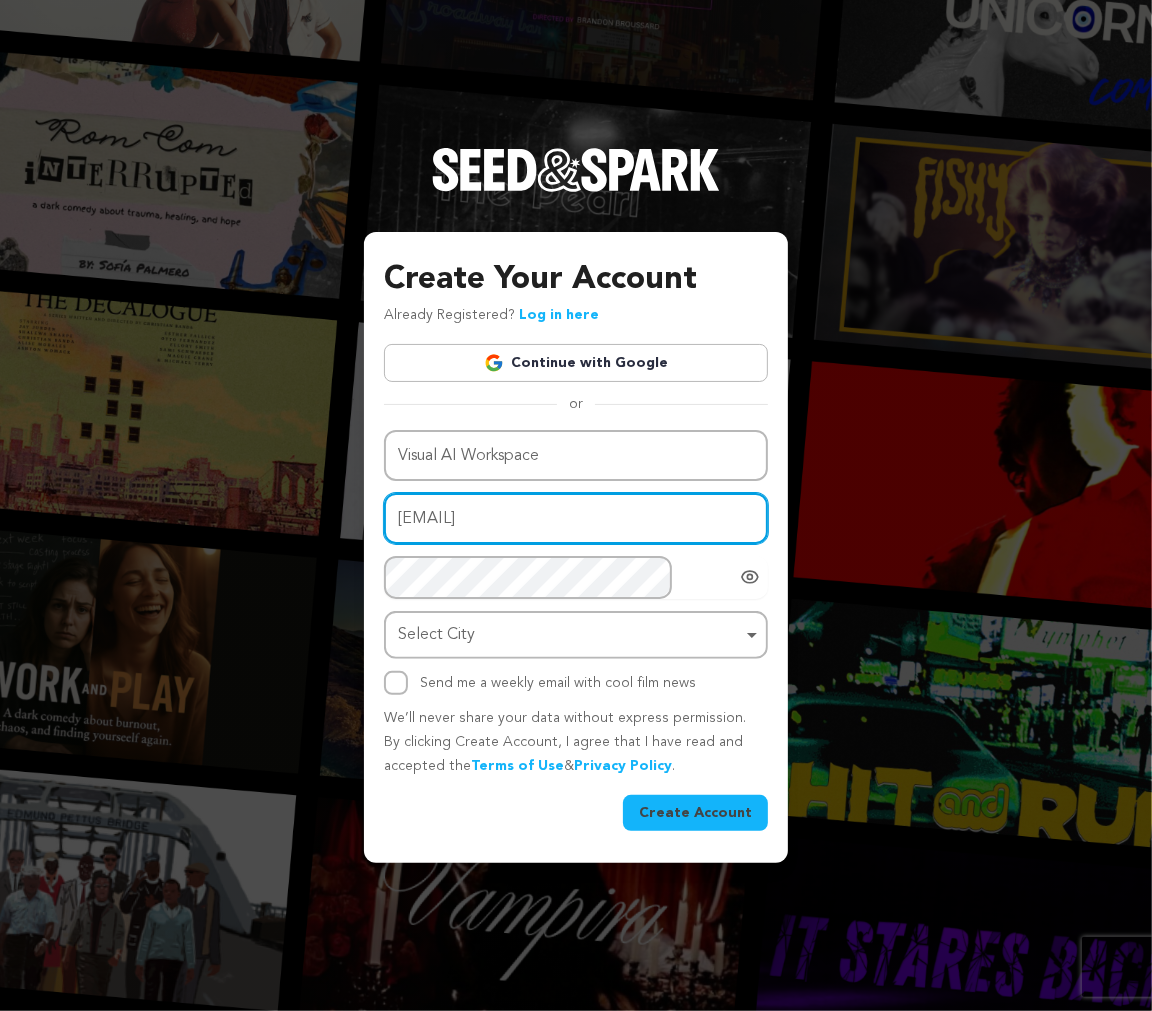 type on "hotep69665@misehub.com" 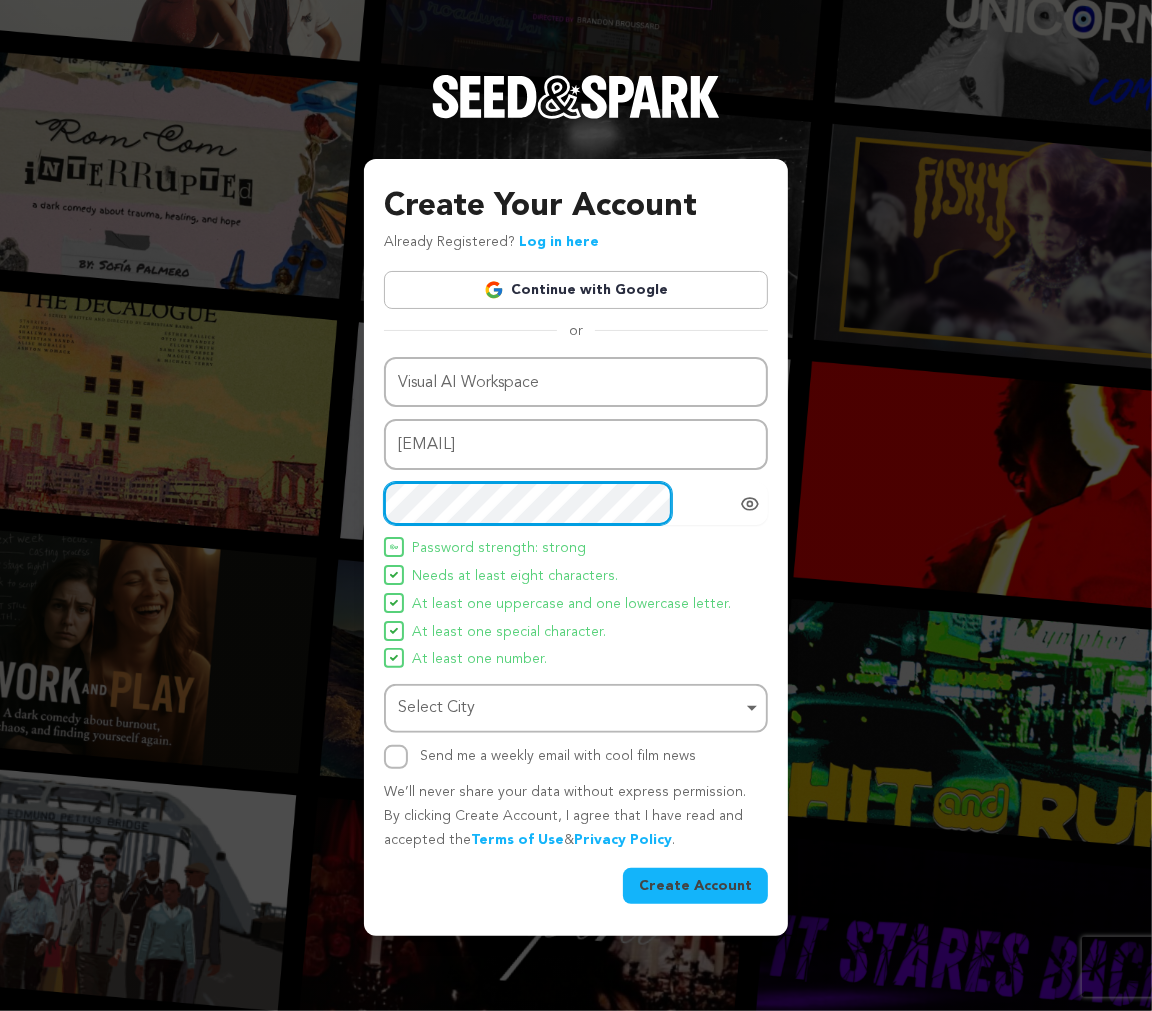 click on "Select City Remove item" at bounding box center (570, 708) 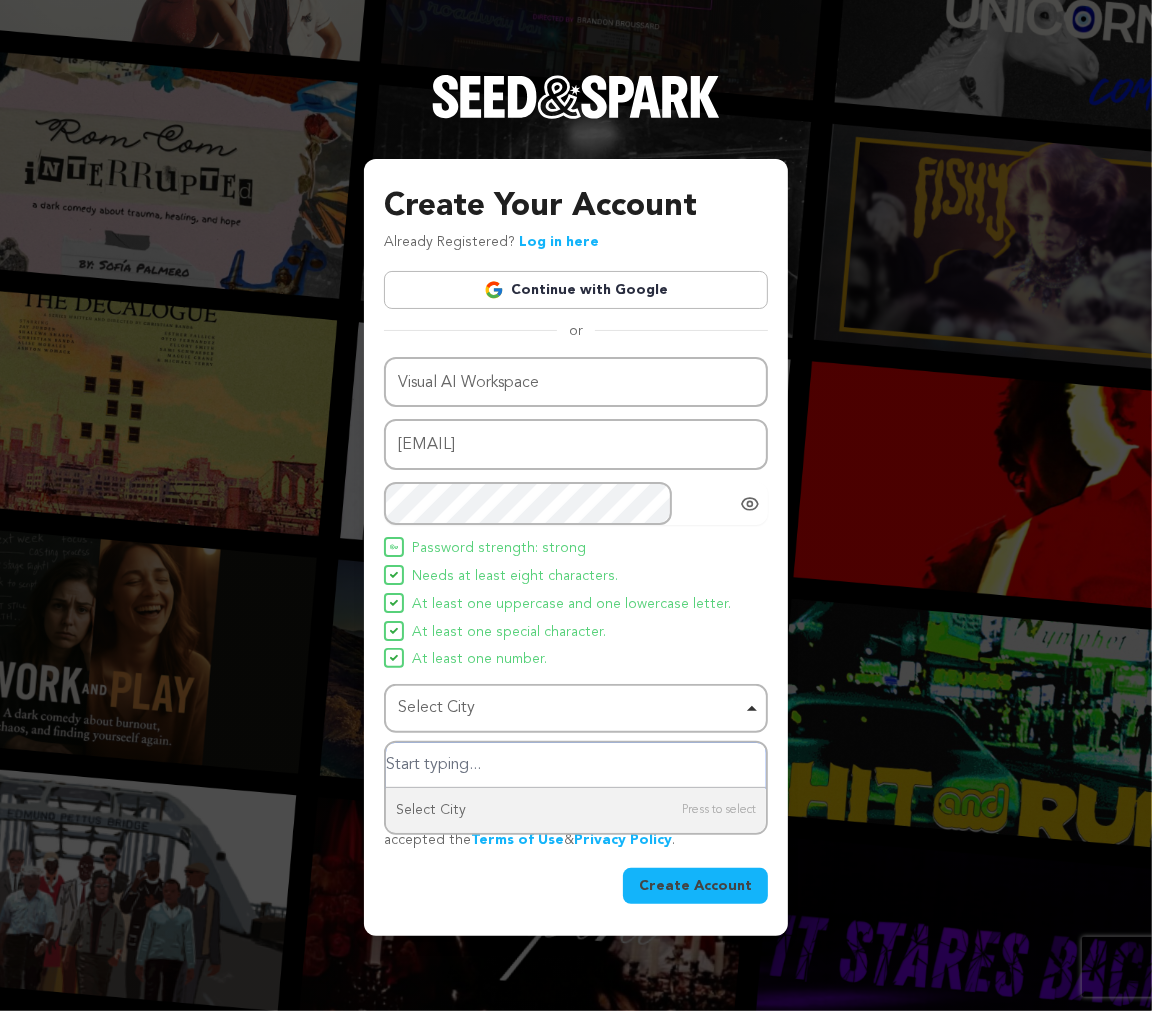 click at bounding box center [576, 765] 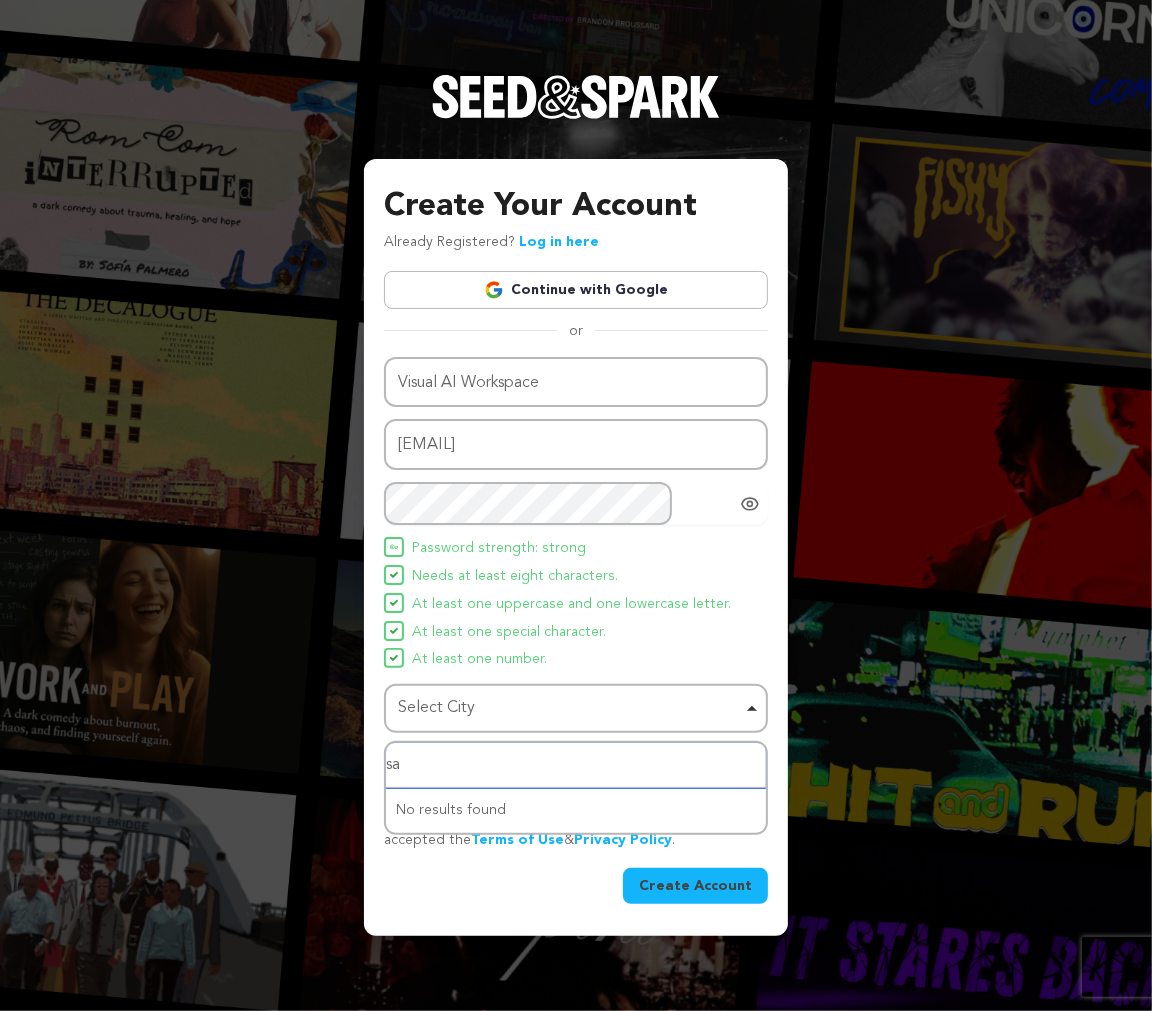 type on "s" 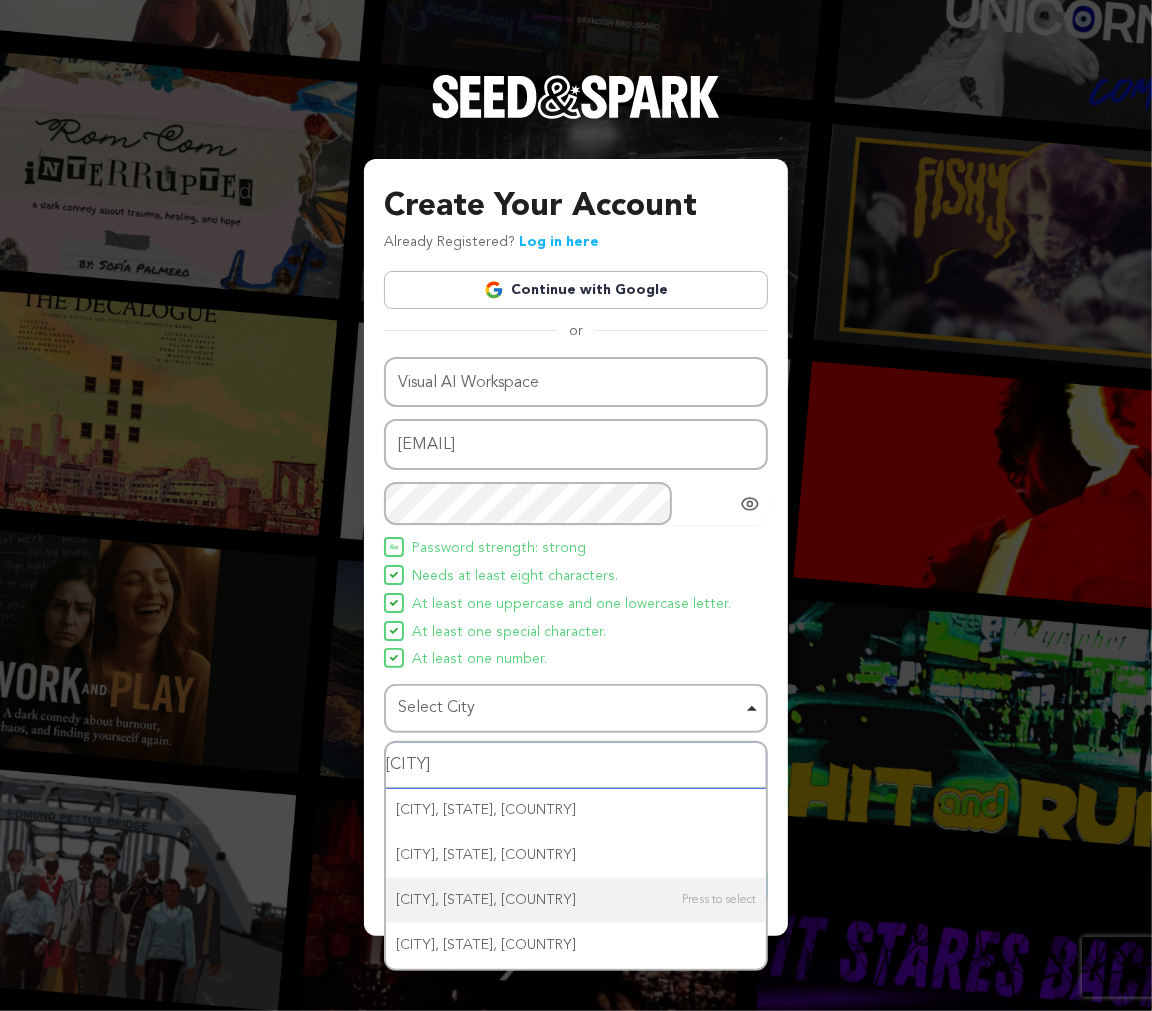 type on "san jose" 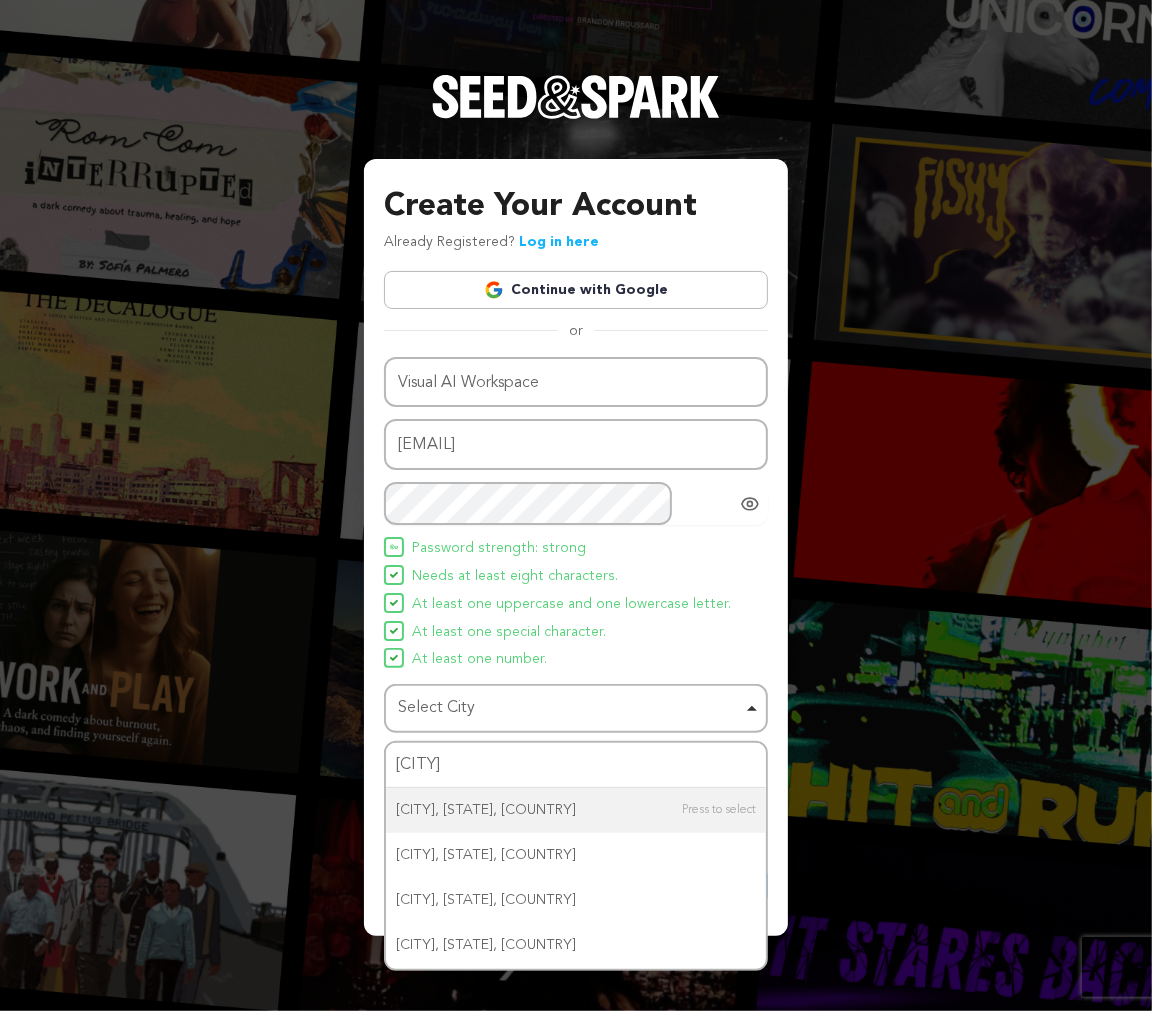 type 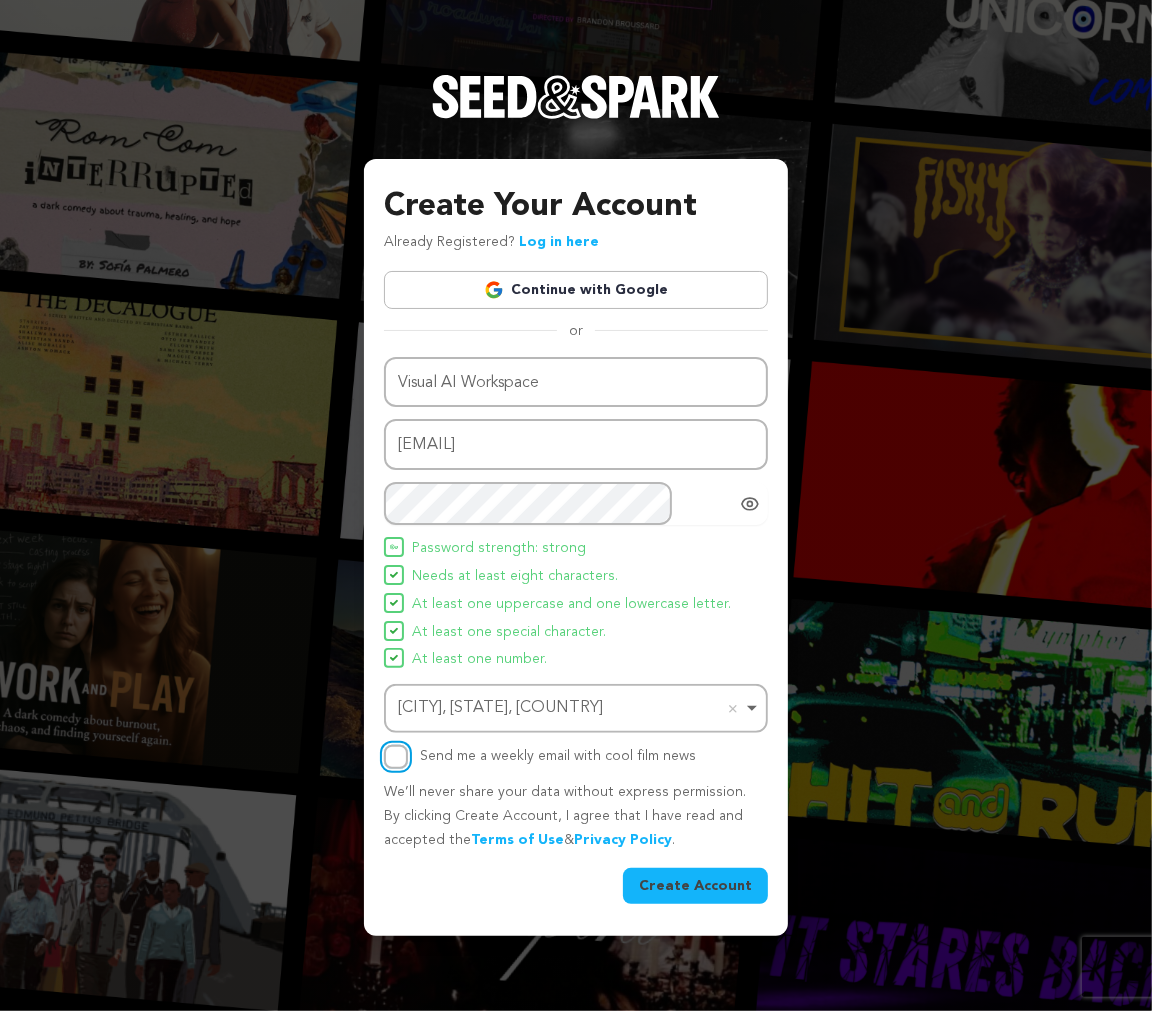 click on "Send me a weekly email with cool film news" at bounding box center (396, 757) 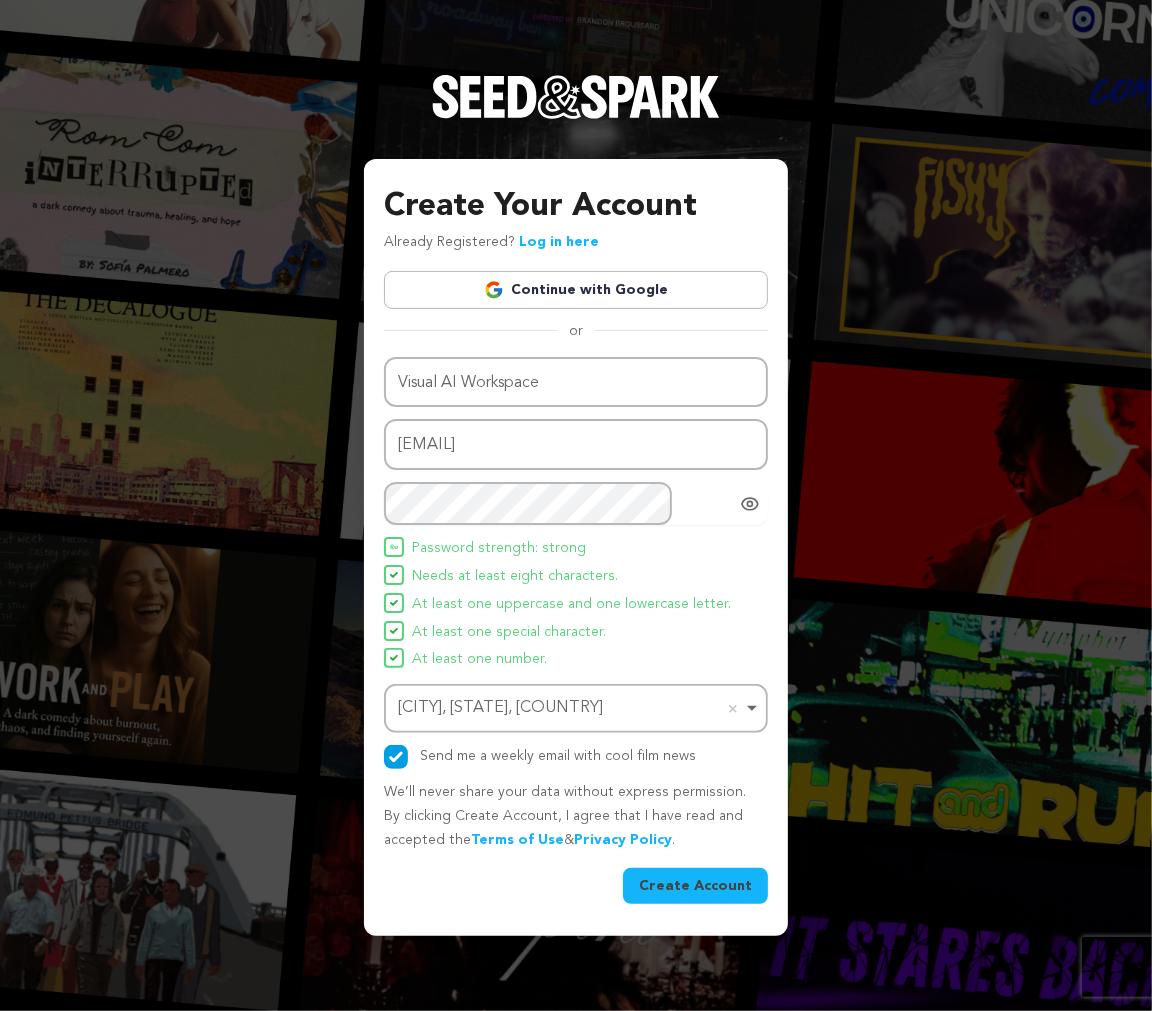 click on "Create Account" at bounding box center [695, 886] 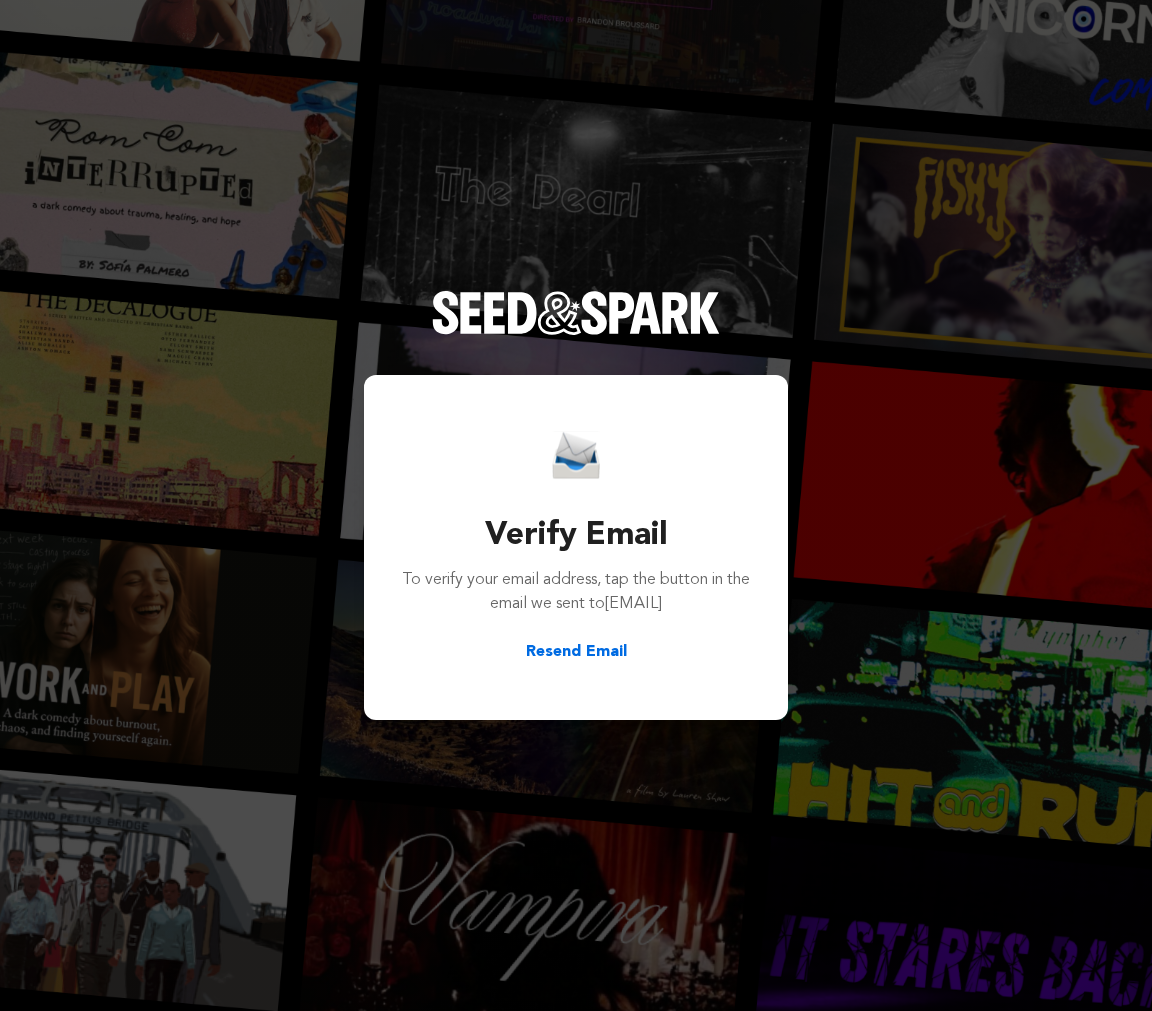 scroll, scrollTop: 0, scrollLeft: 0, axis: both 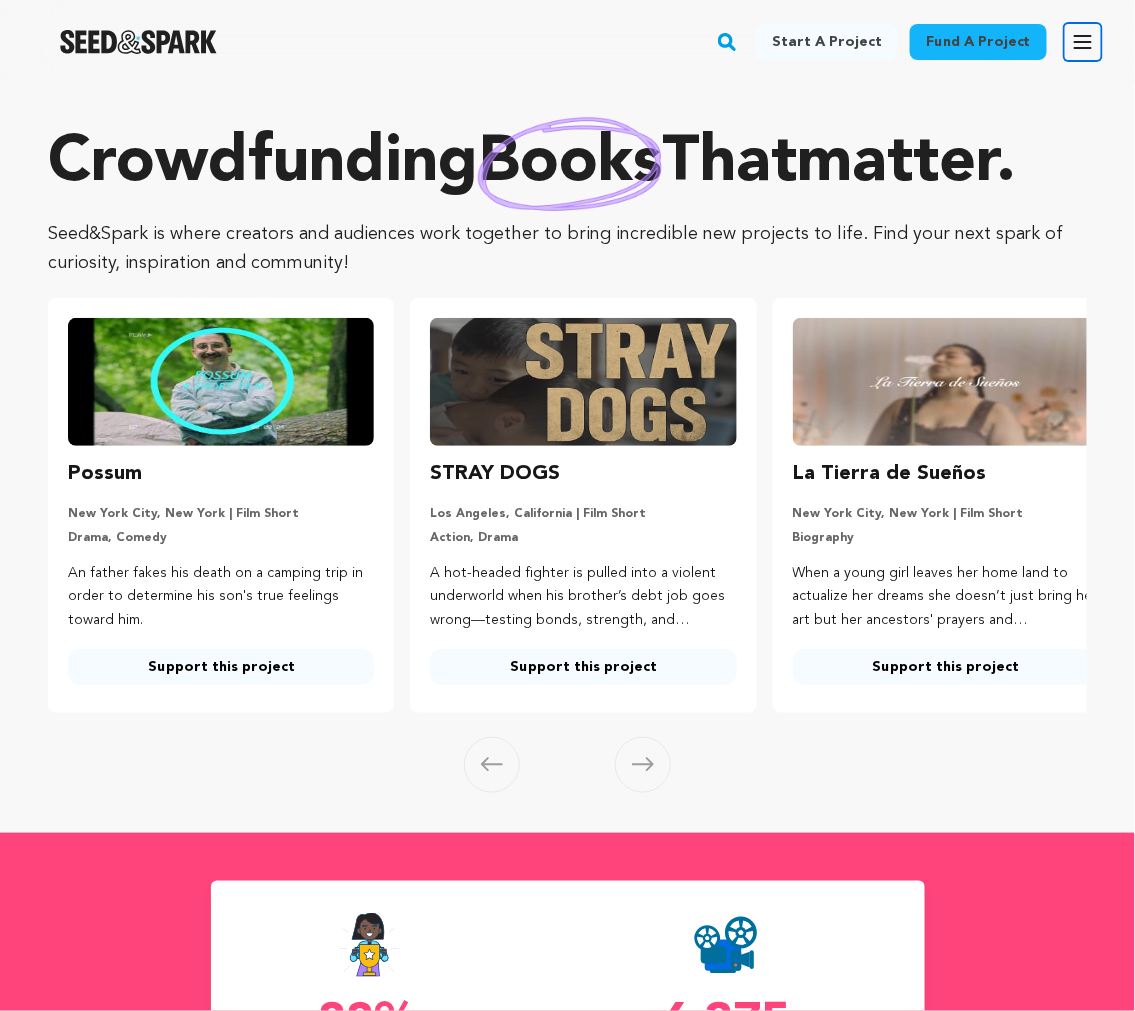 click 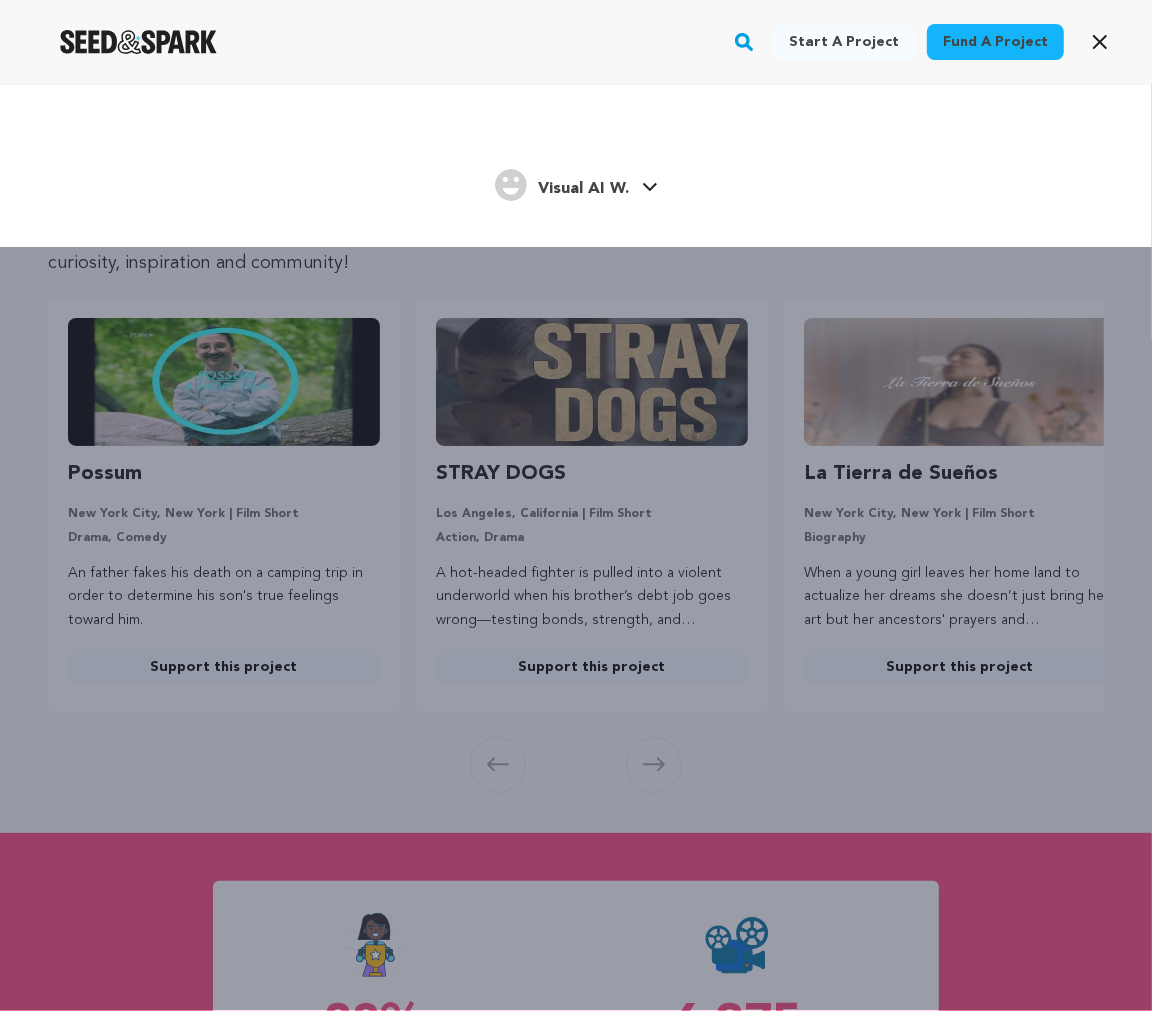 click on "Visual AI W." at bounding box center (584, 189) 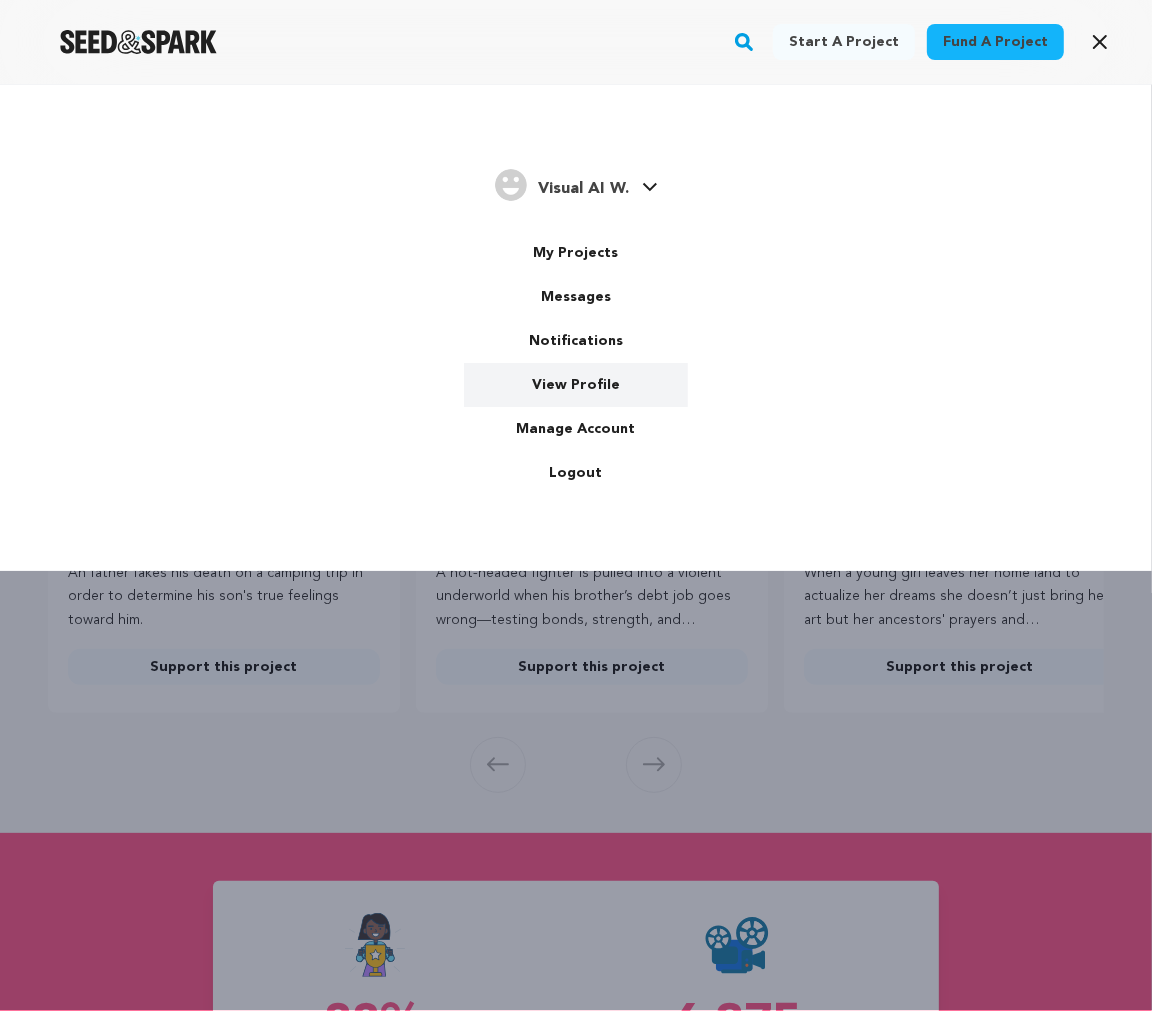 click on "View Profile" at bounding box center [576, 385] 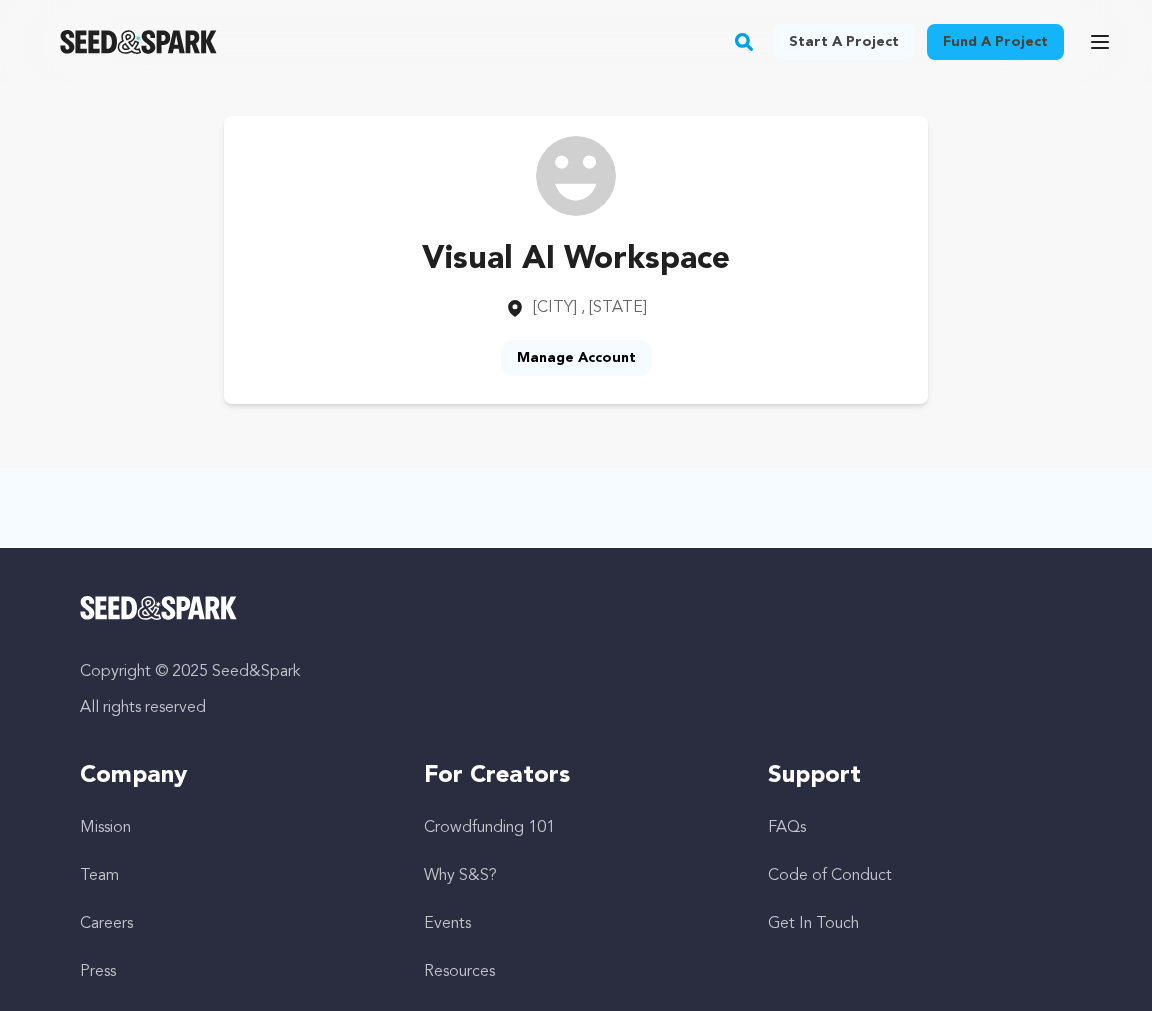 scroll, scrollTop: 0, scrollLeft: 0, axis: both 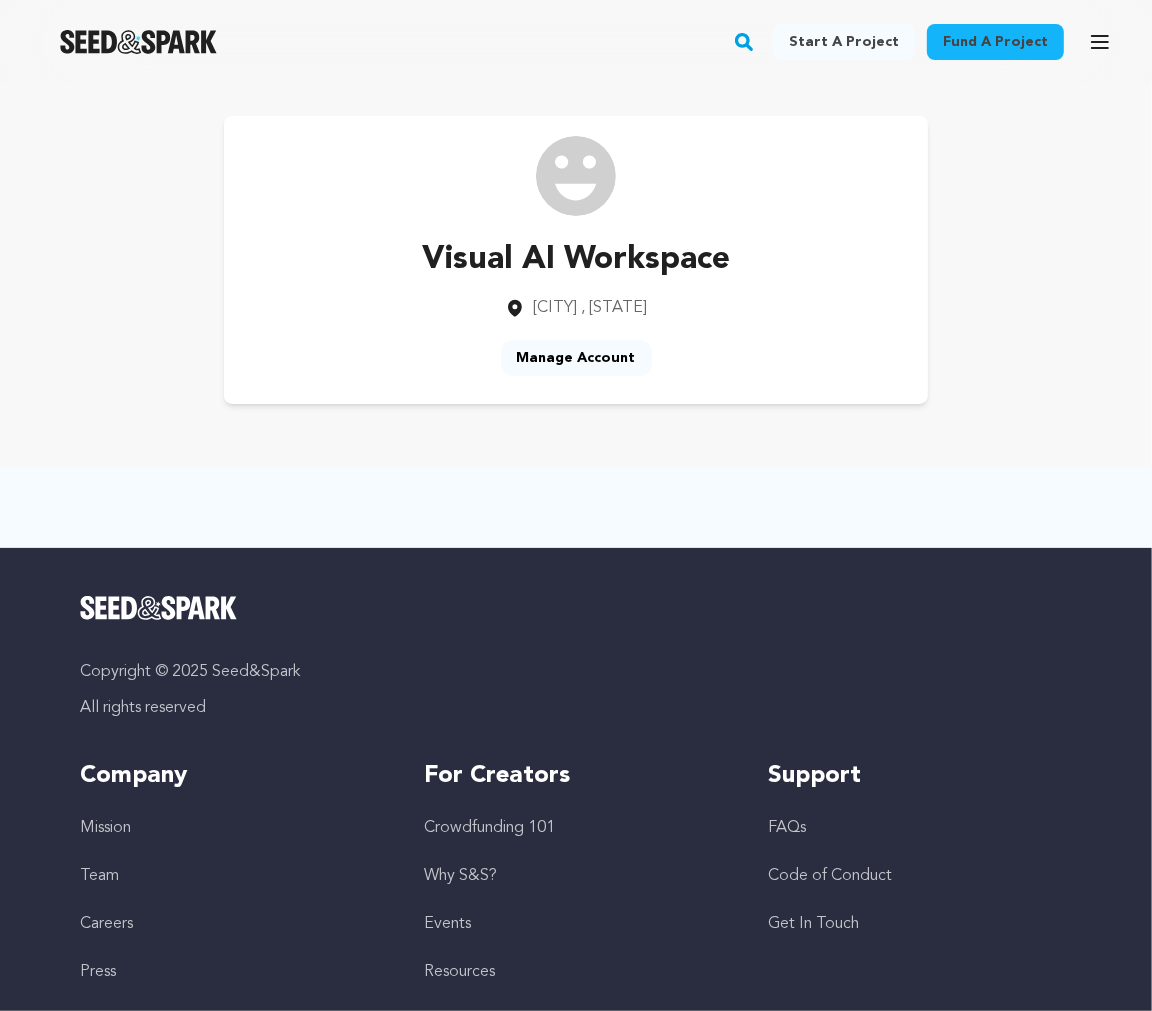 click on "Manage Account" at bounding box center (576, 358) 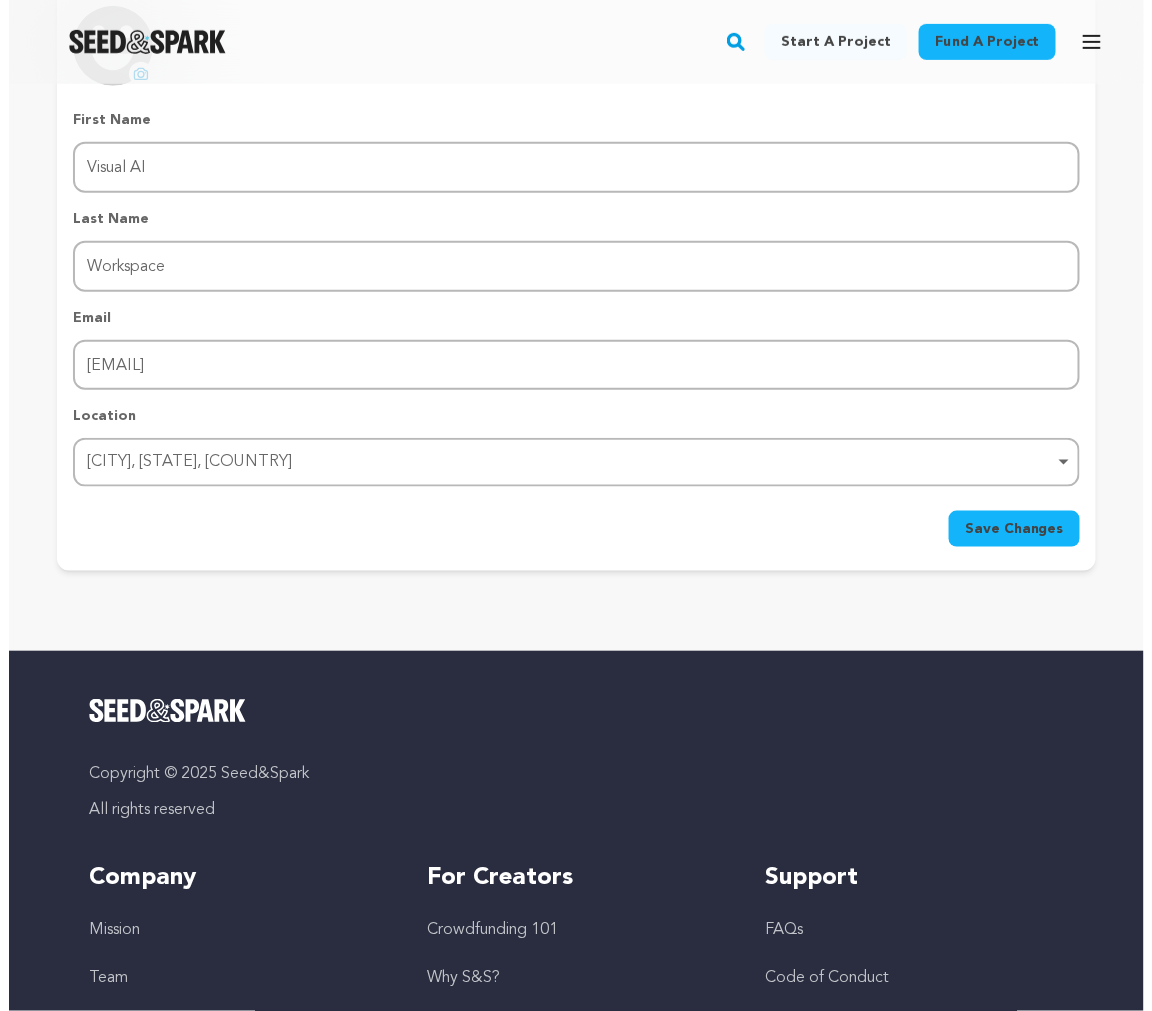 scroll, scrollTop: 0, scrollLeft: 0, axis: both 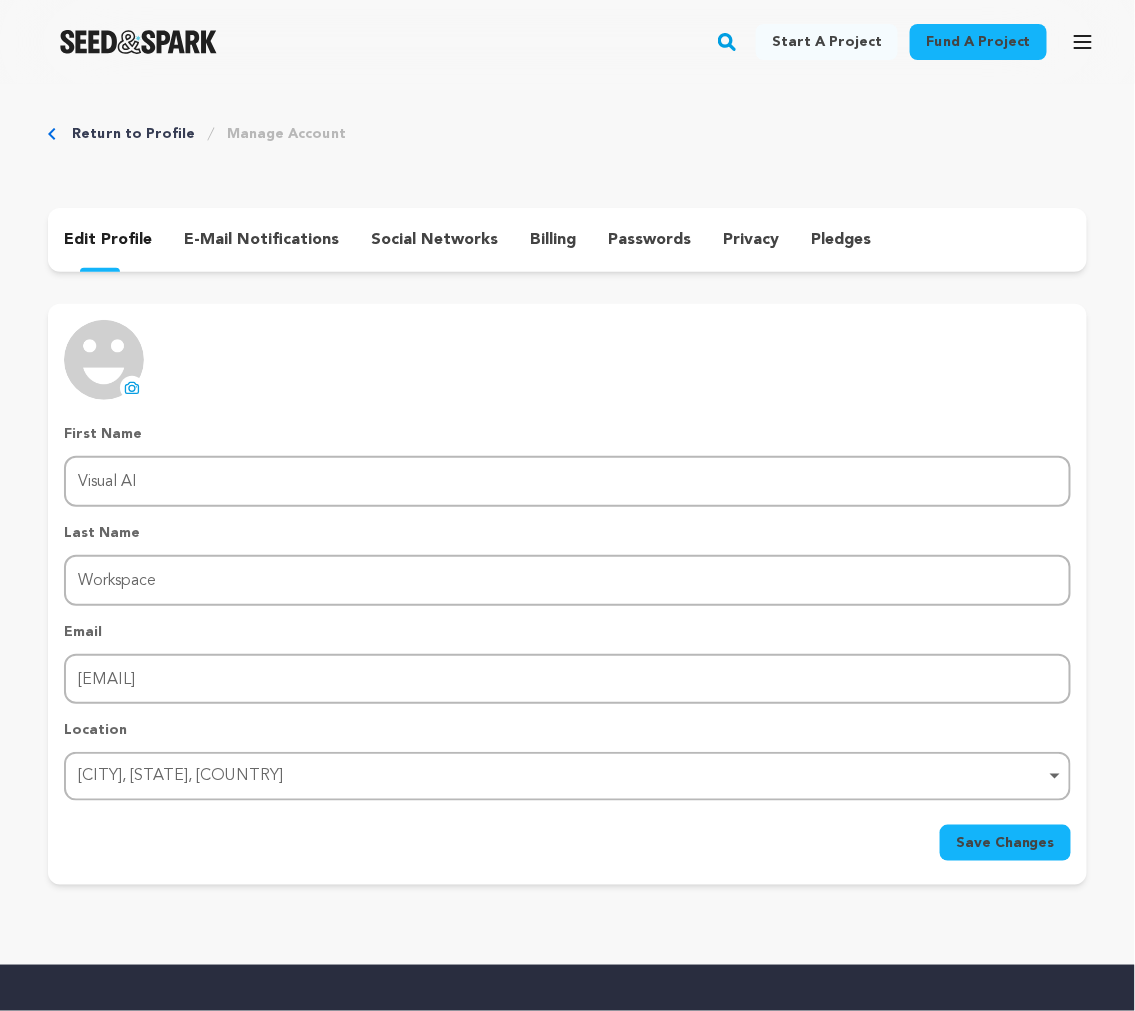 click on "Save Changes" at bounding box center (1005, 843) 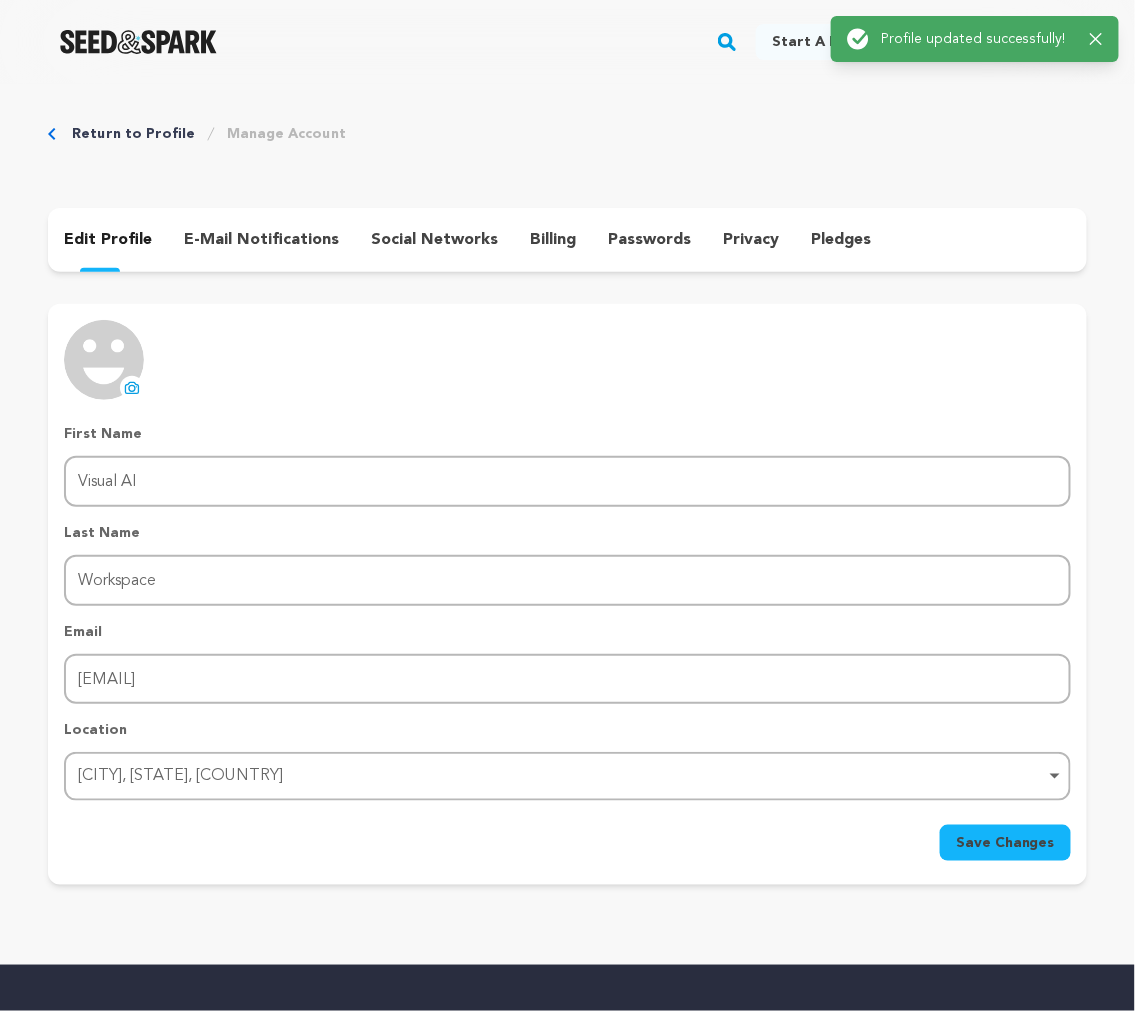click on "Return to Profile
Manage Account
edit profile
e-mail notifications
social networks
billing
passwords
privacy" at bounding box center [567, 508] 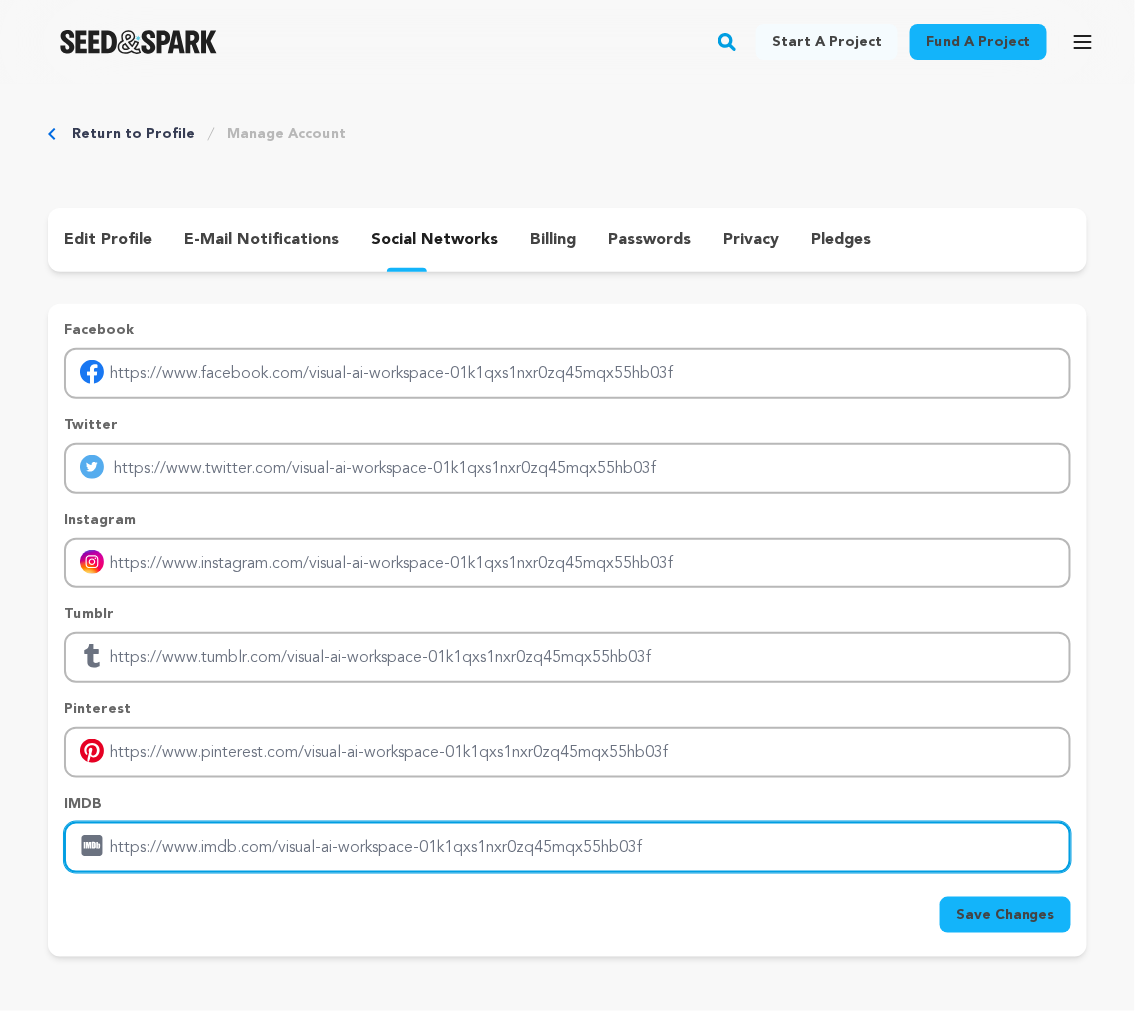 click at bounding box center (567, 847) 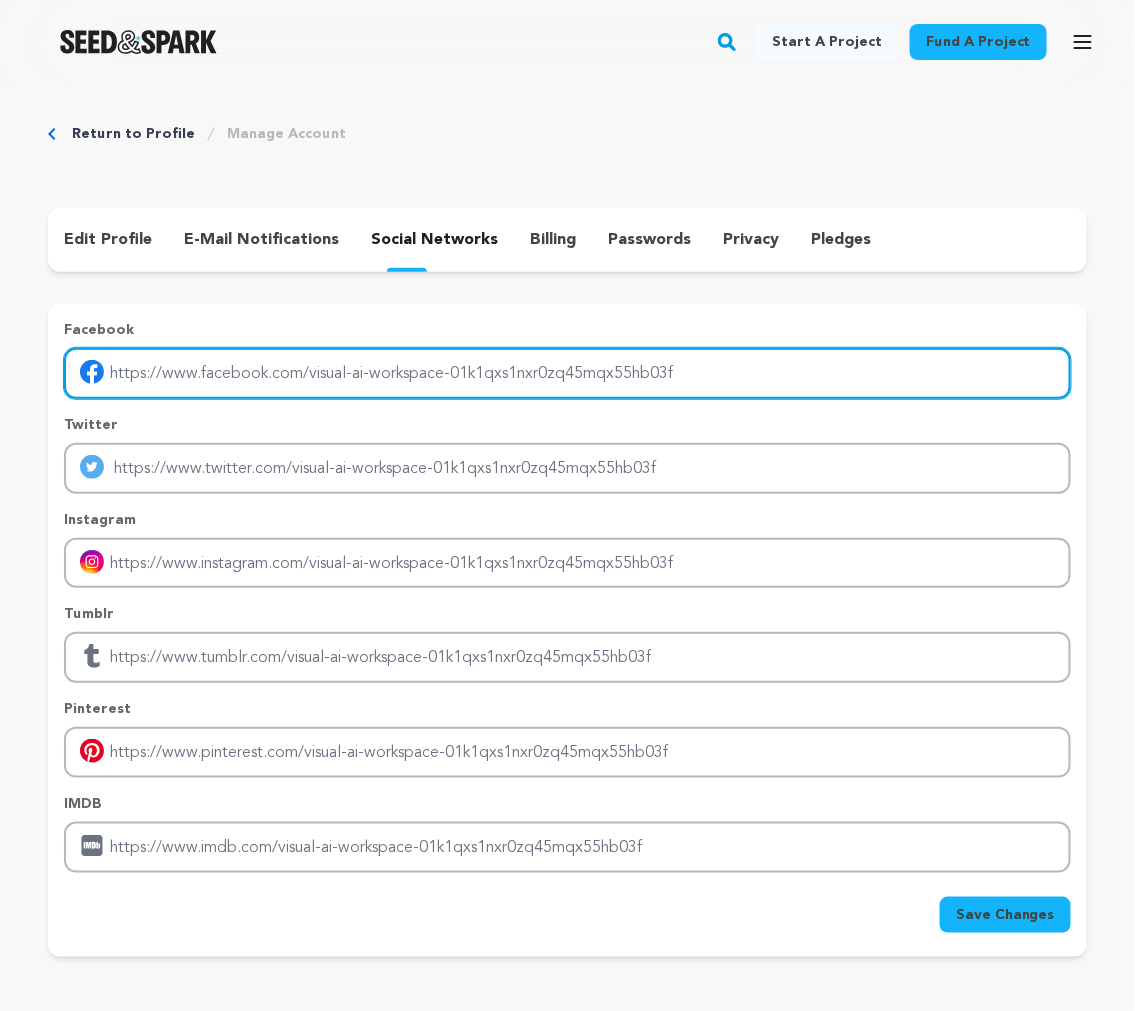 click at bounding box center [567, 373] 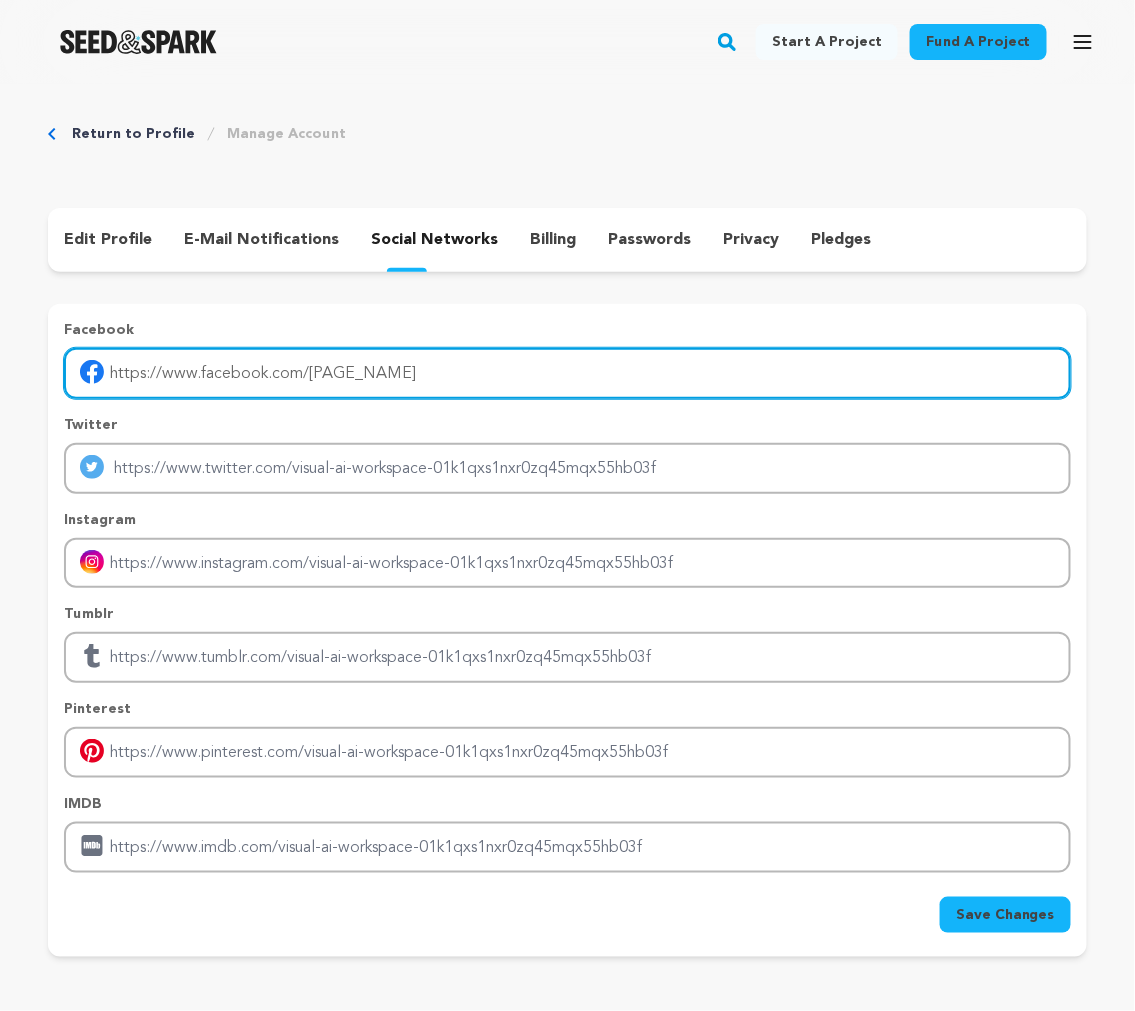 type on "https://www.facebook.com/goJedaAi" 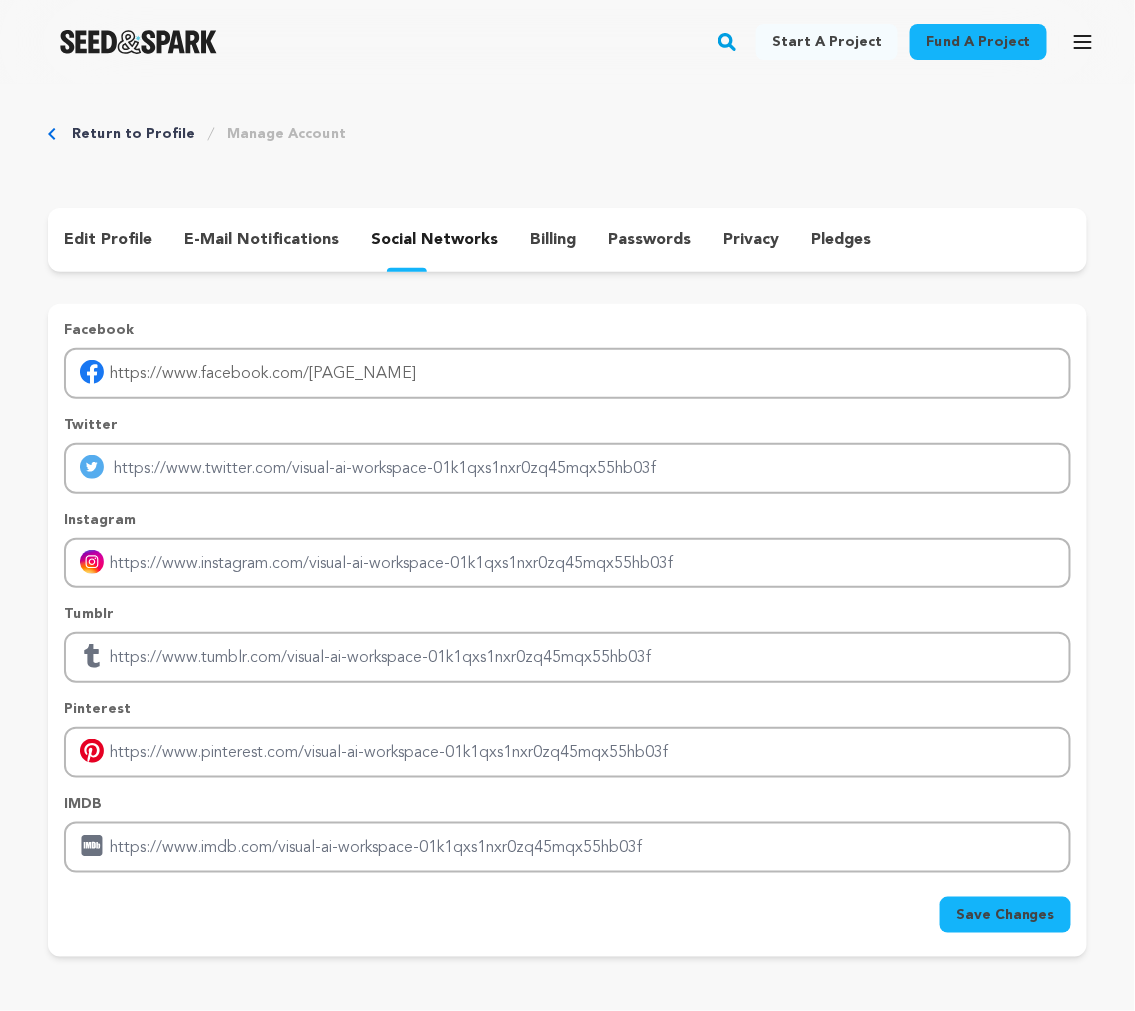click on "Save Changes" at bounding box center [1005, 915] 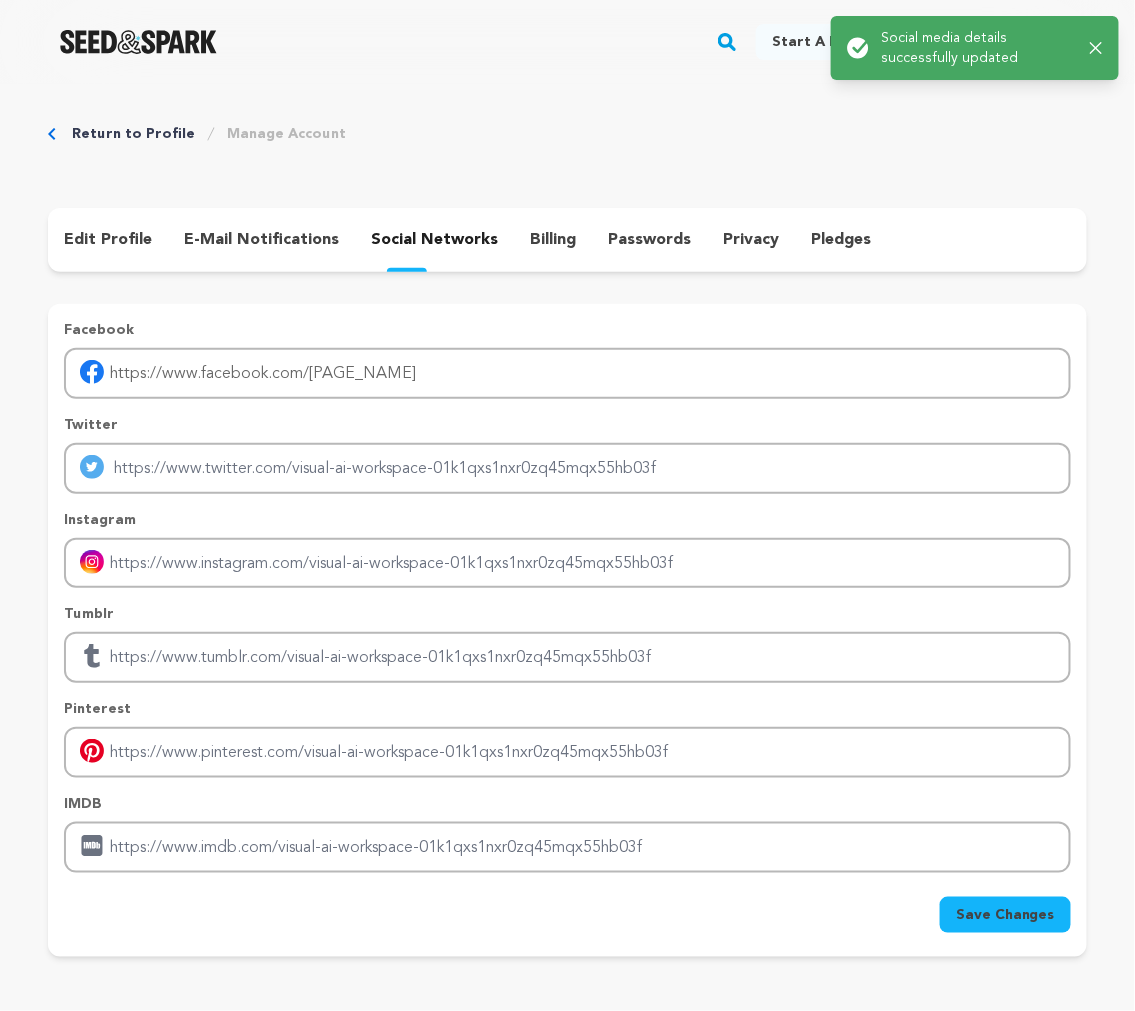 click 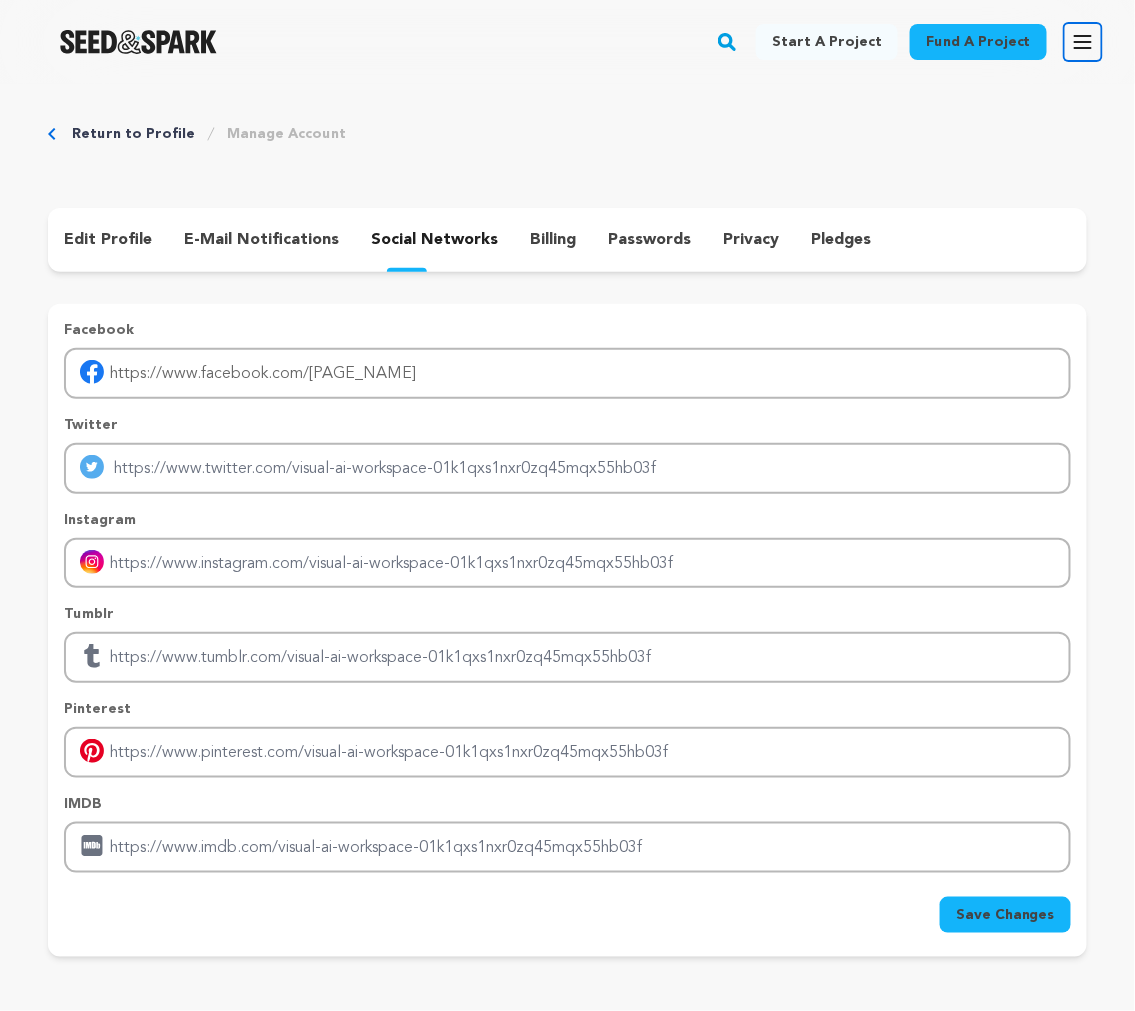 click 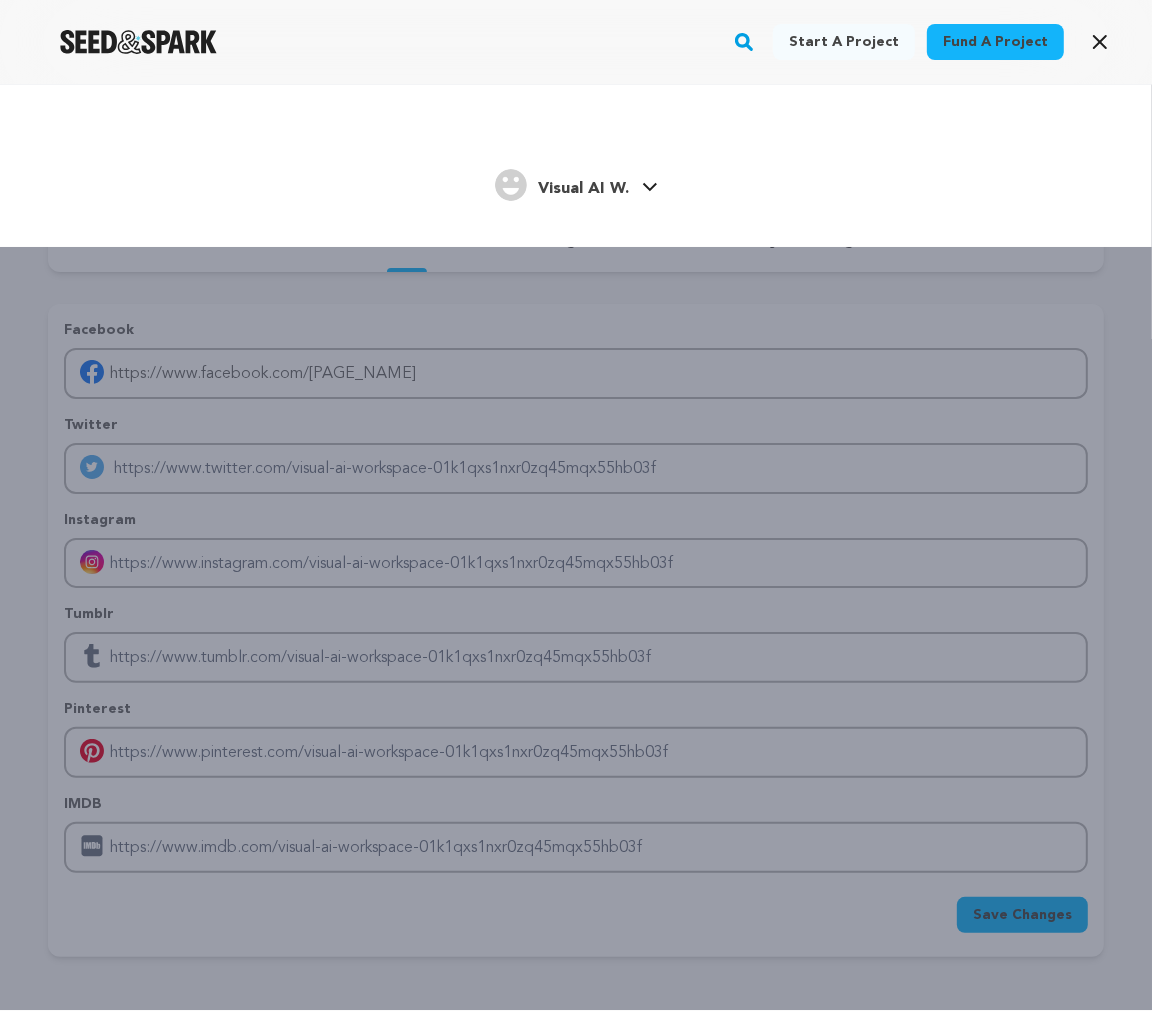 click on "Visual AI W." at bounding box center [584, 189] 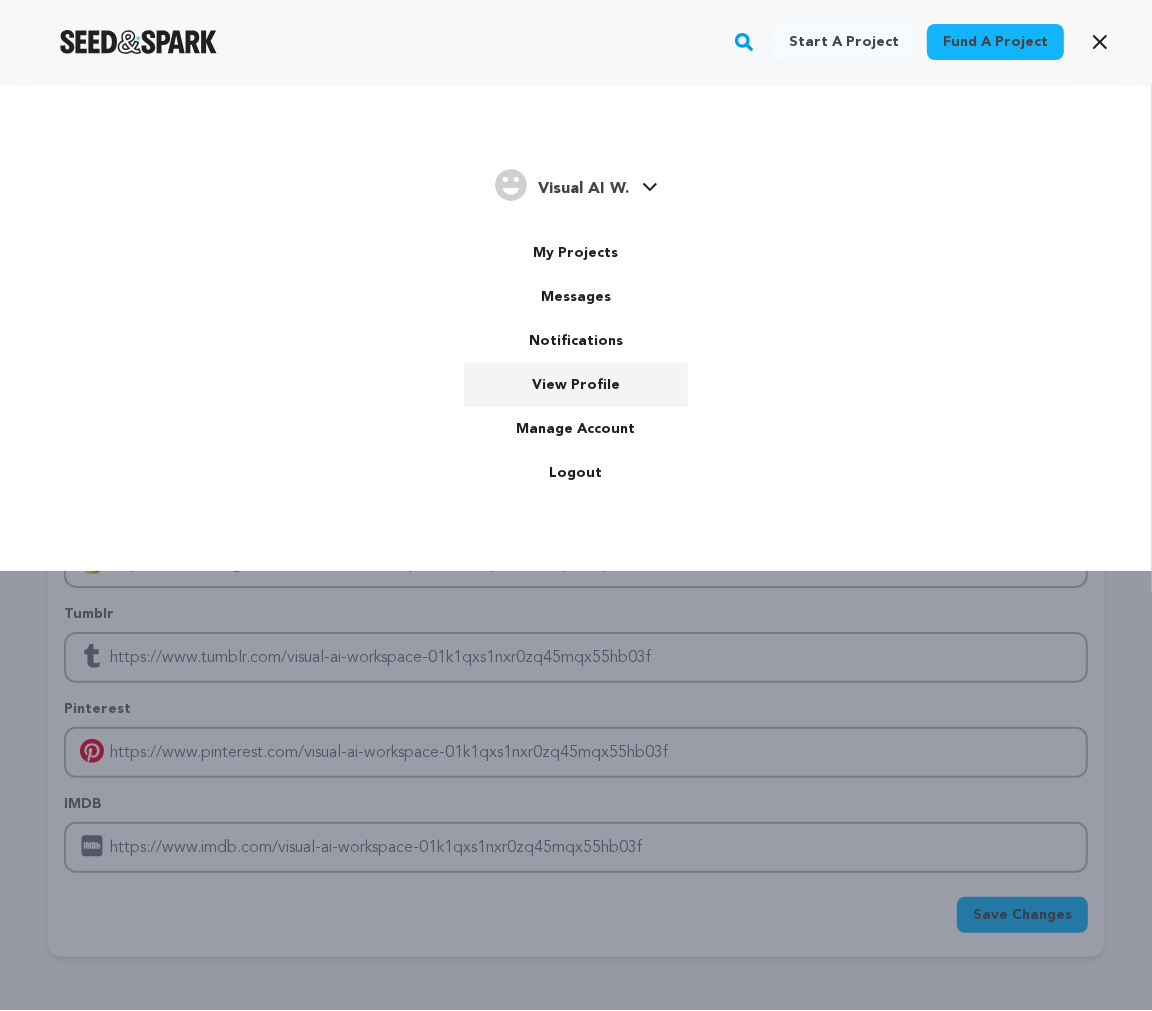 click on "View Profile" at bounding box center [576, 385] 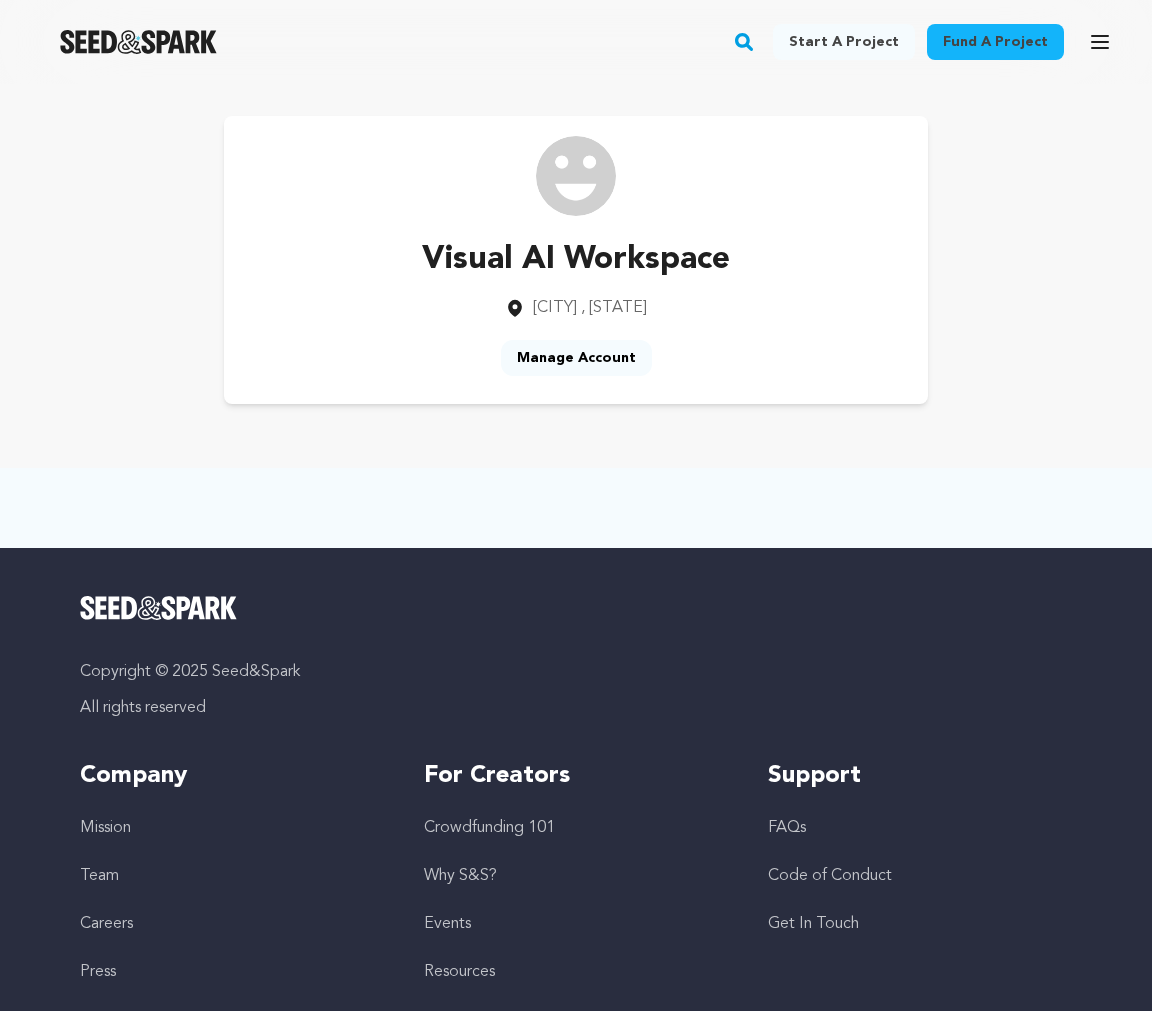 scroll, scrollTop: 0, scrollLeft: 0, axis: both 